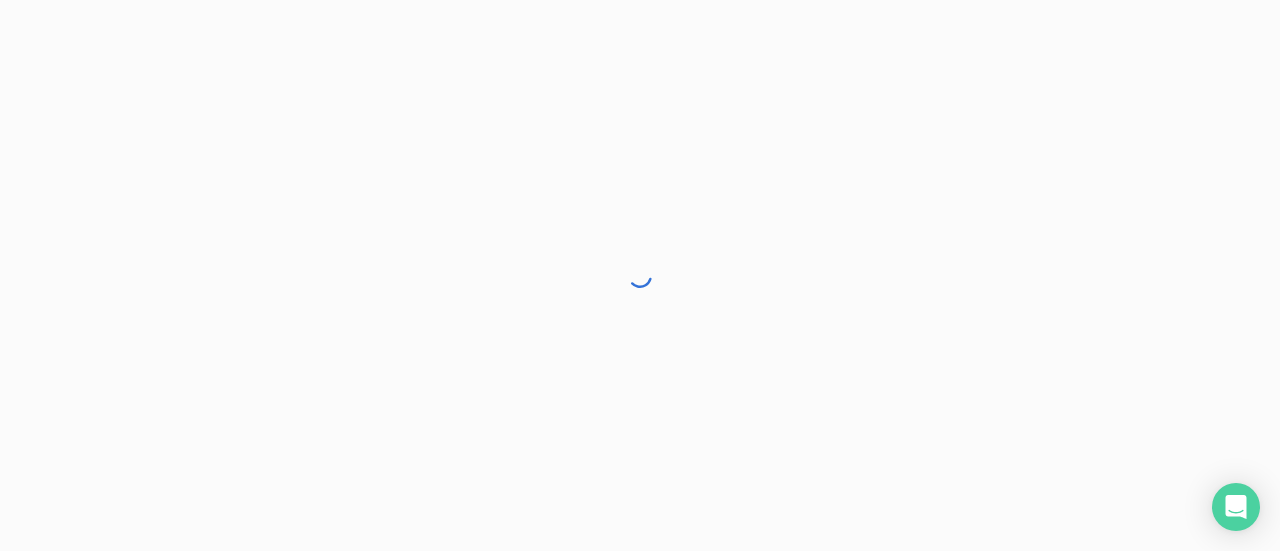scroll, scrollTop: 0, scrollLeft: 0, axis: both 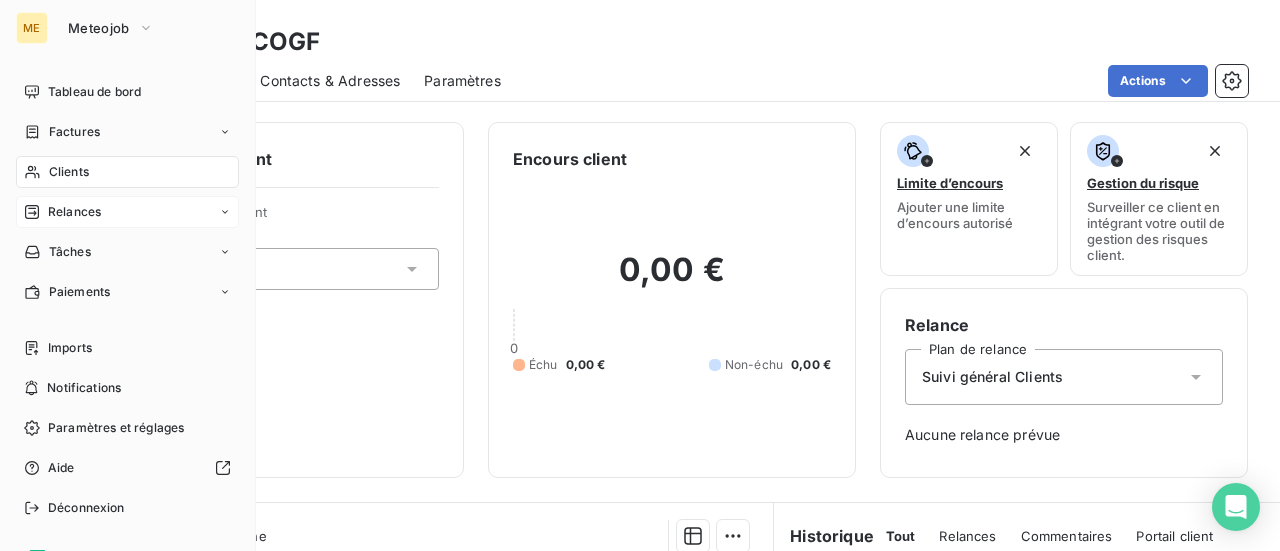 click on "Relances" at bounding box center (74, 212) 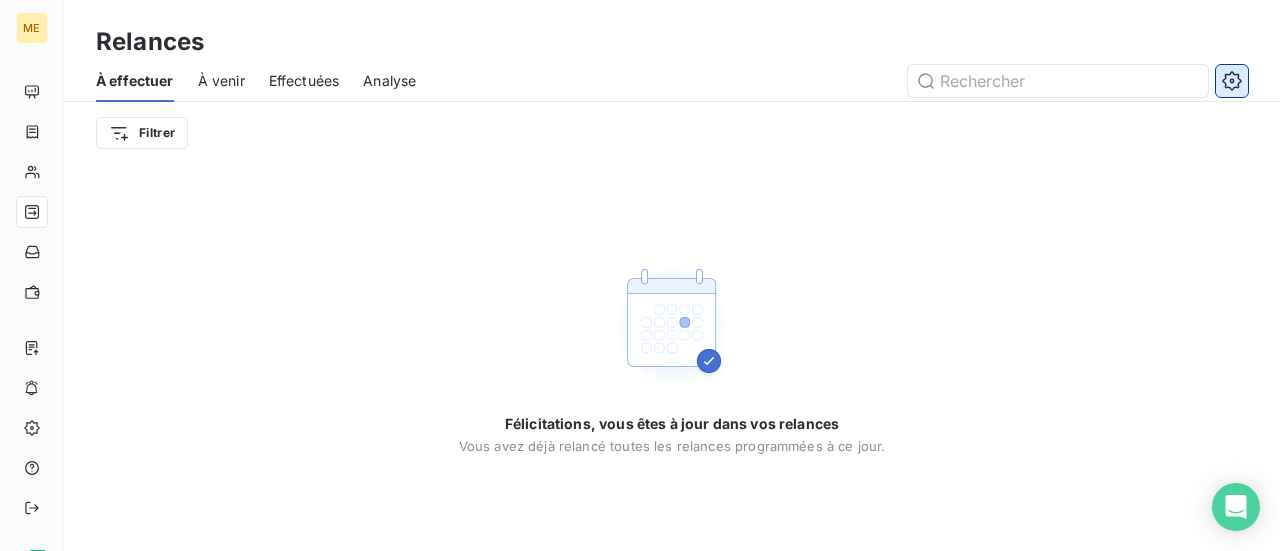 click 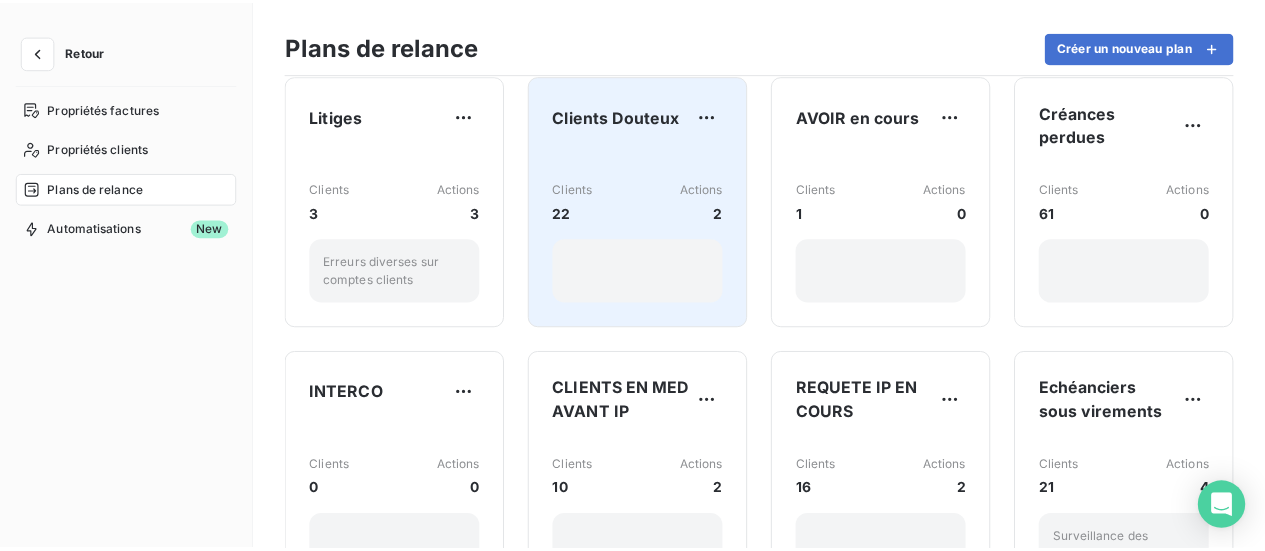 scroll, scrollTop: 300, scrollLeft: 0, axis: vertical 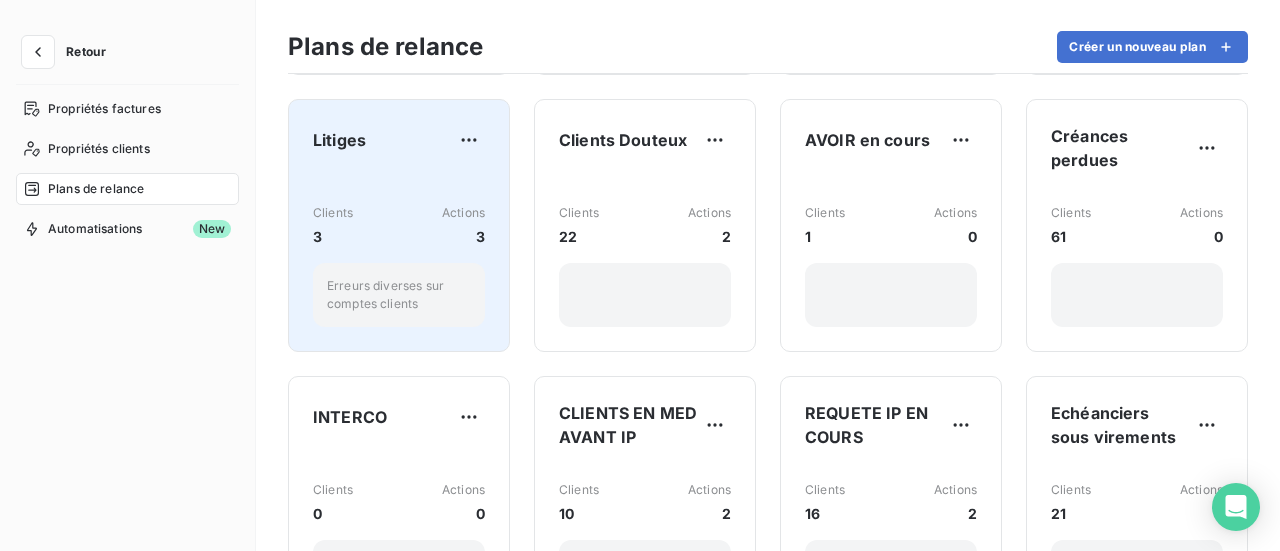 click on "Clients 3 Actions 3 Erreurs diverses sur comptes clients" at bounding box center [399, 249] 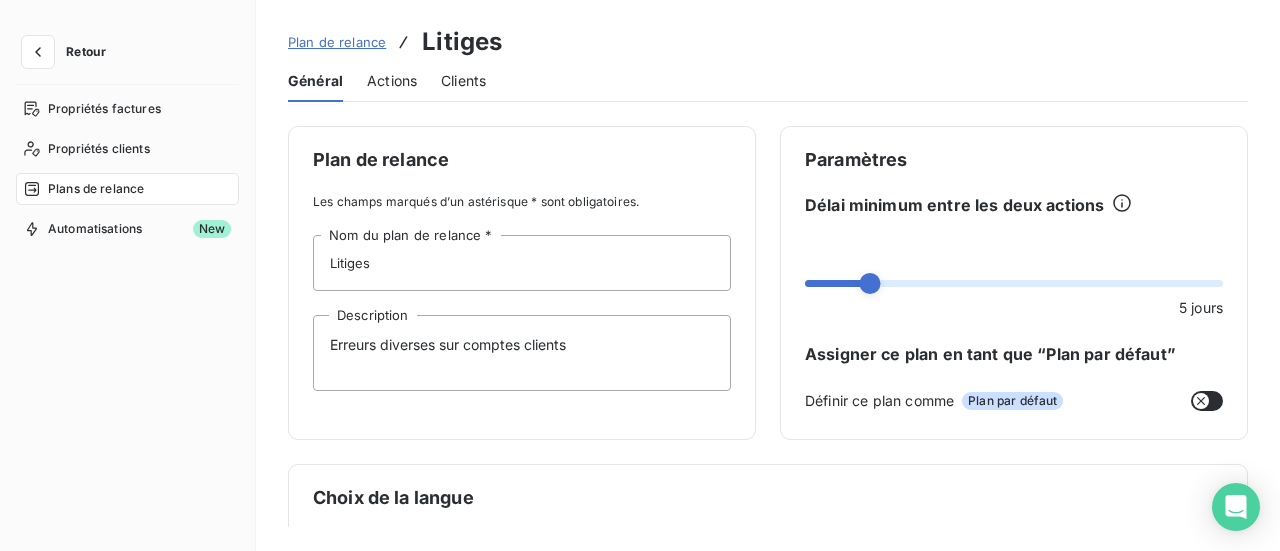 click on "Actions" at bounding box center [392, 81] 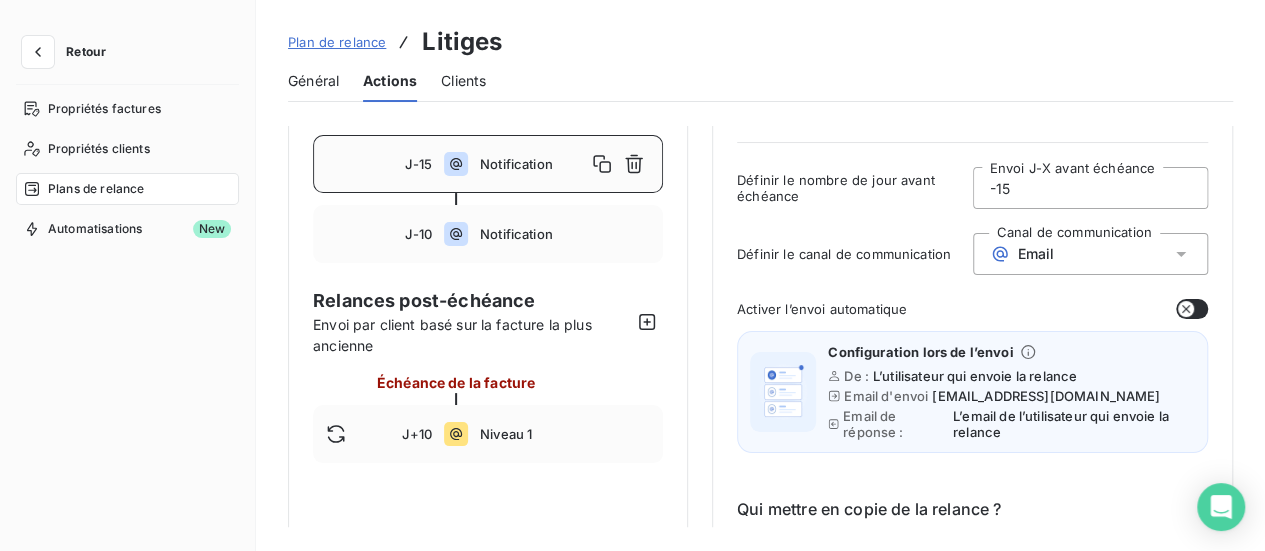 scroll, scrollTop: 100, scrollLeft: 0, axis: vertical 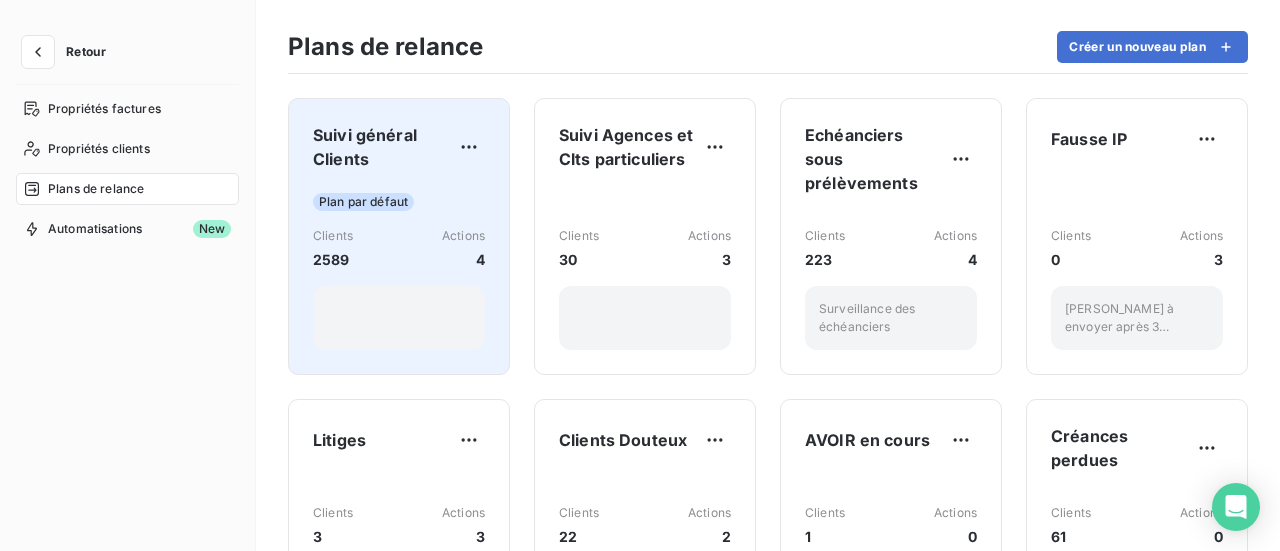 click on "Plan par défaut" at bounding box center (399, 202) 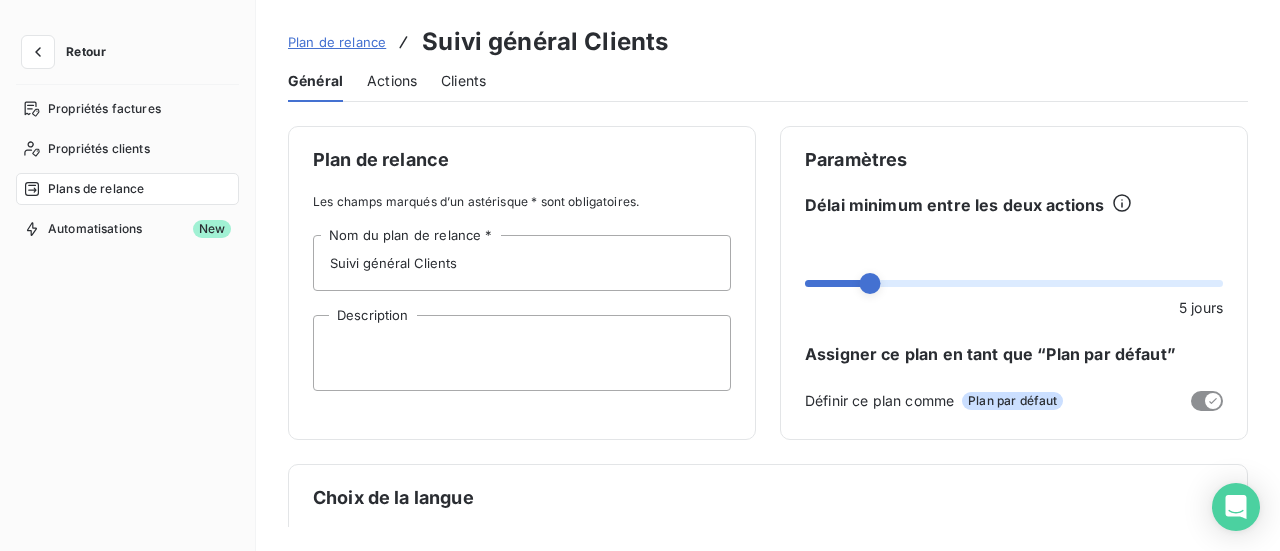 click on "Actions" at bounding box center (392, 81) 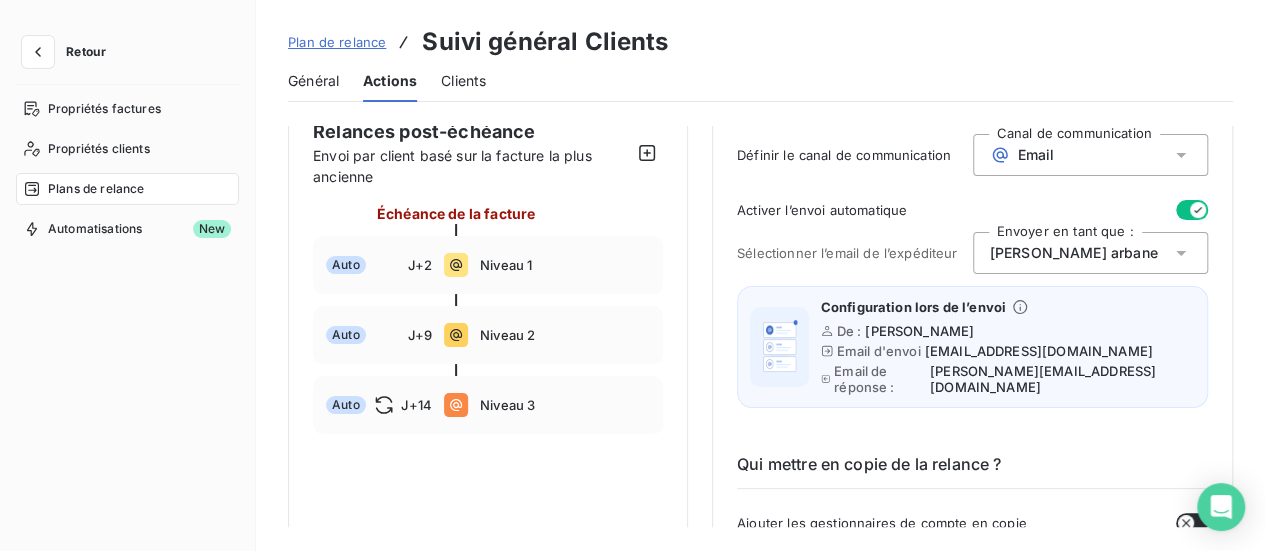 scroll, scrollTop: 300, scrollLeft: 0, axis: vertical 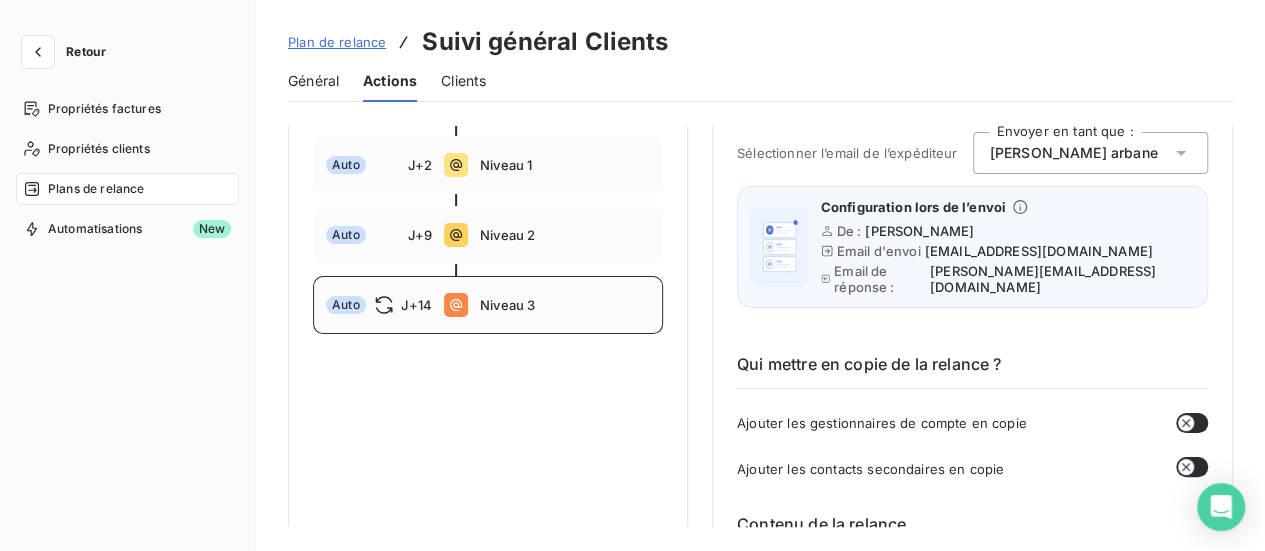 click on "Niveau 3" at bounding box center [565, 305] 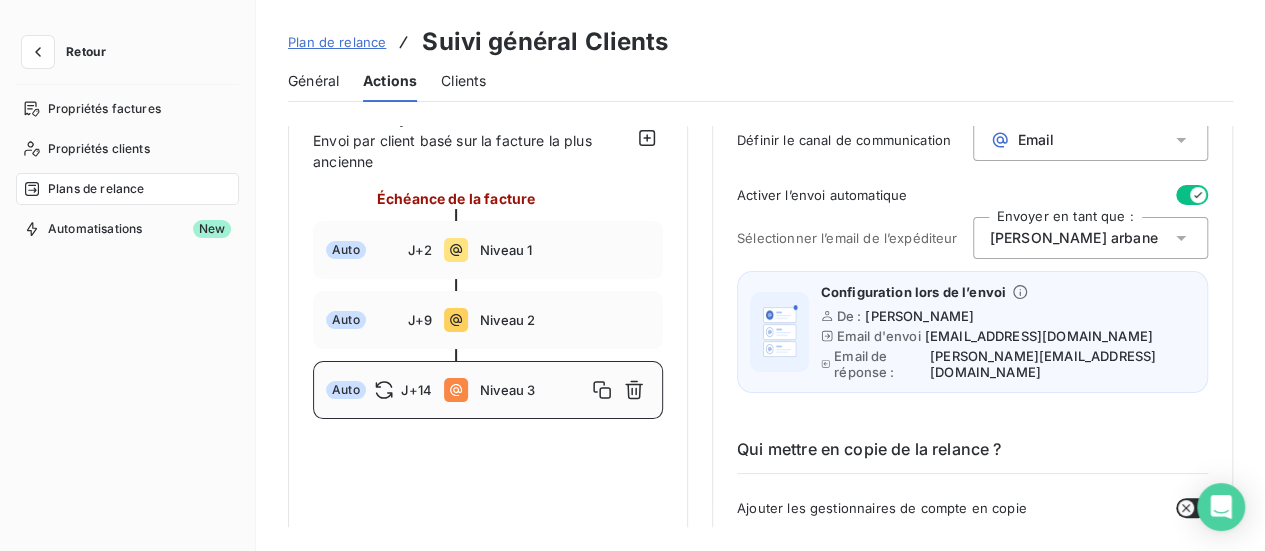 scroll, scrollTop: 100, scrollLeft: 0, axis: vertical 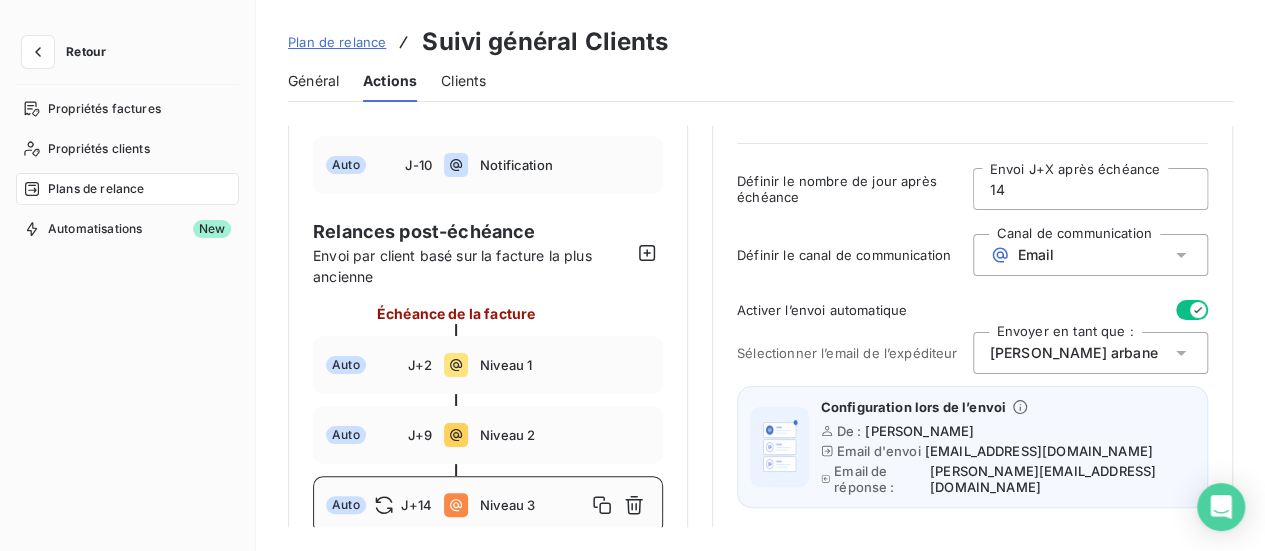click at bounding box center (1192, 310) 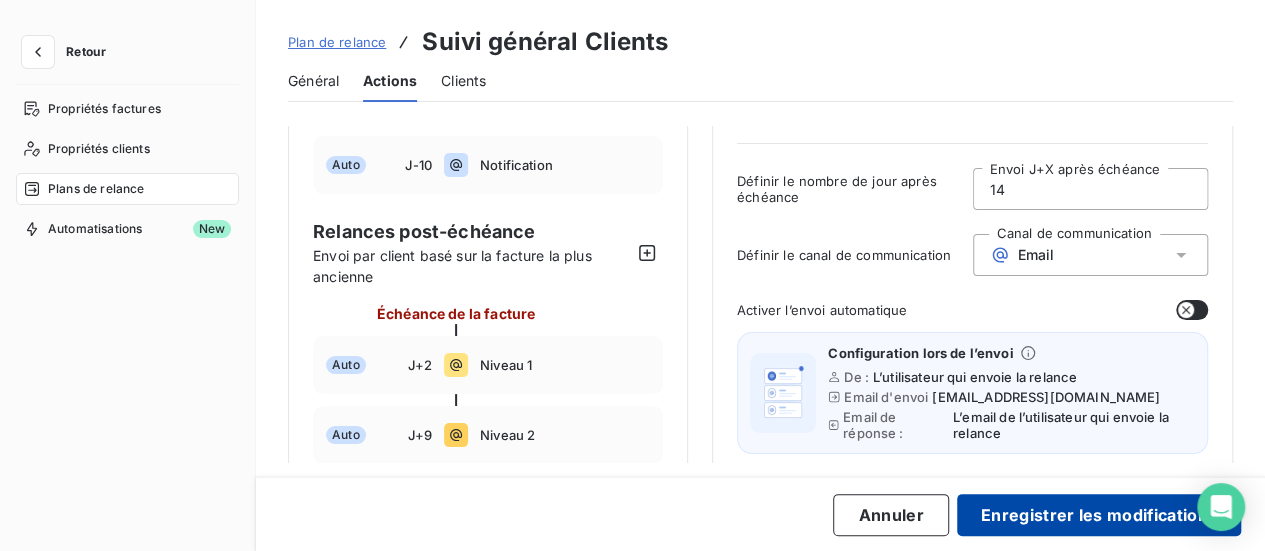 click on "Enregistrer les modifications" at bounding box center (1099, 515) 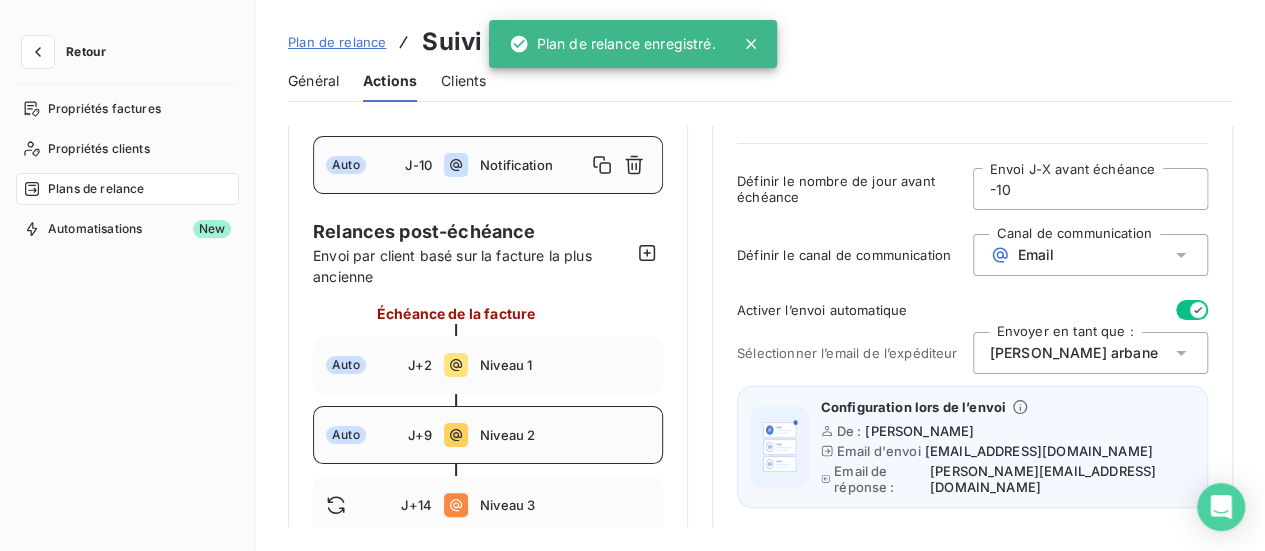 click on "Auto J+9 Niveau 2" at bounding box center (488, 435) 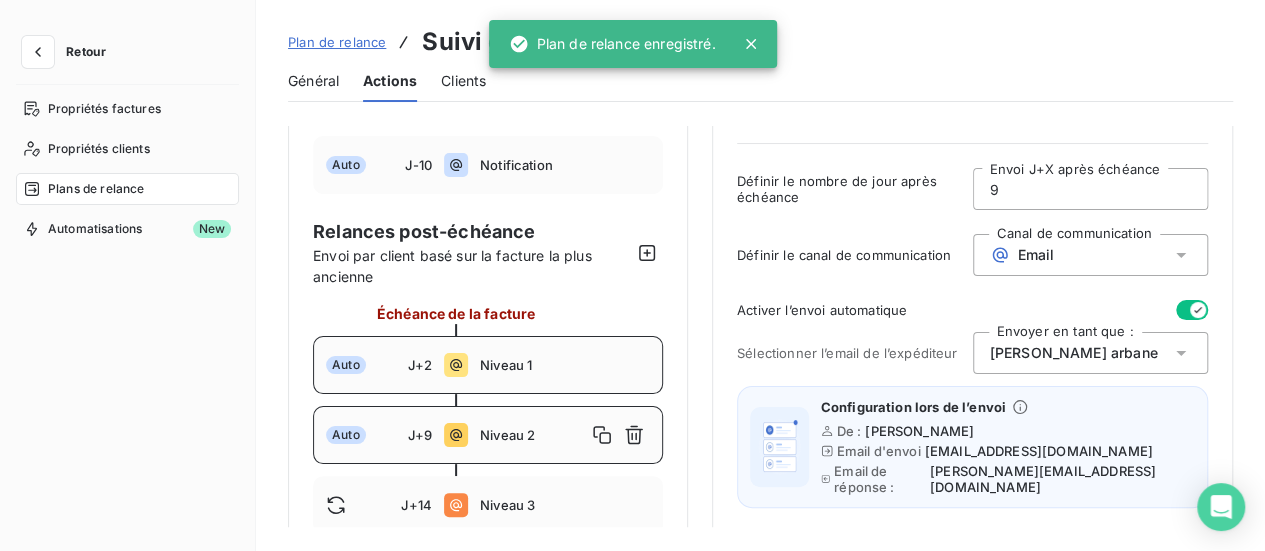 click on "Niveau 1" at bounding box center (565, 365) 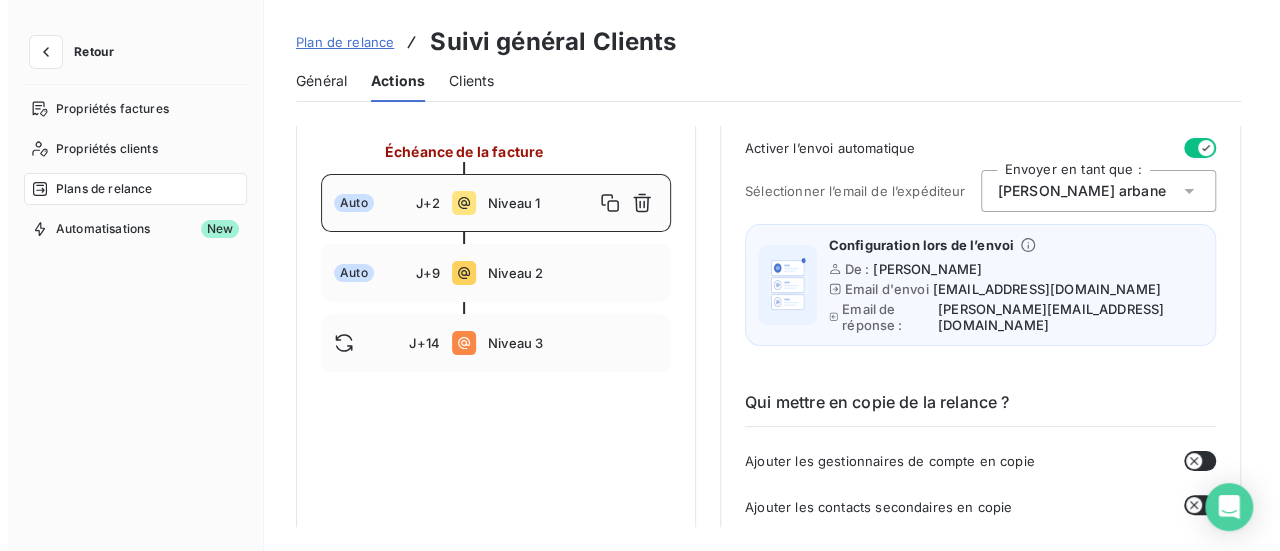 scroll, scrollTop: 300, scrollLeft: 0, axis: vertical 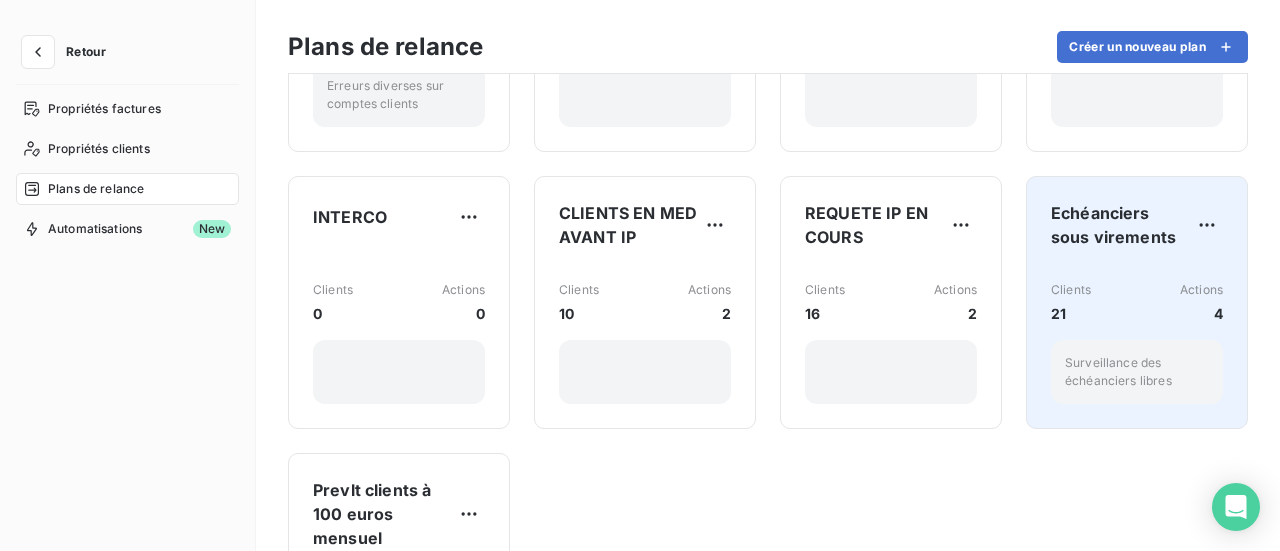 click on "Echéanciers sous virements Clients 21 Actions 4 Surveillance des échéanciers libres" at bounding box center [1137, 302] 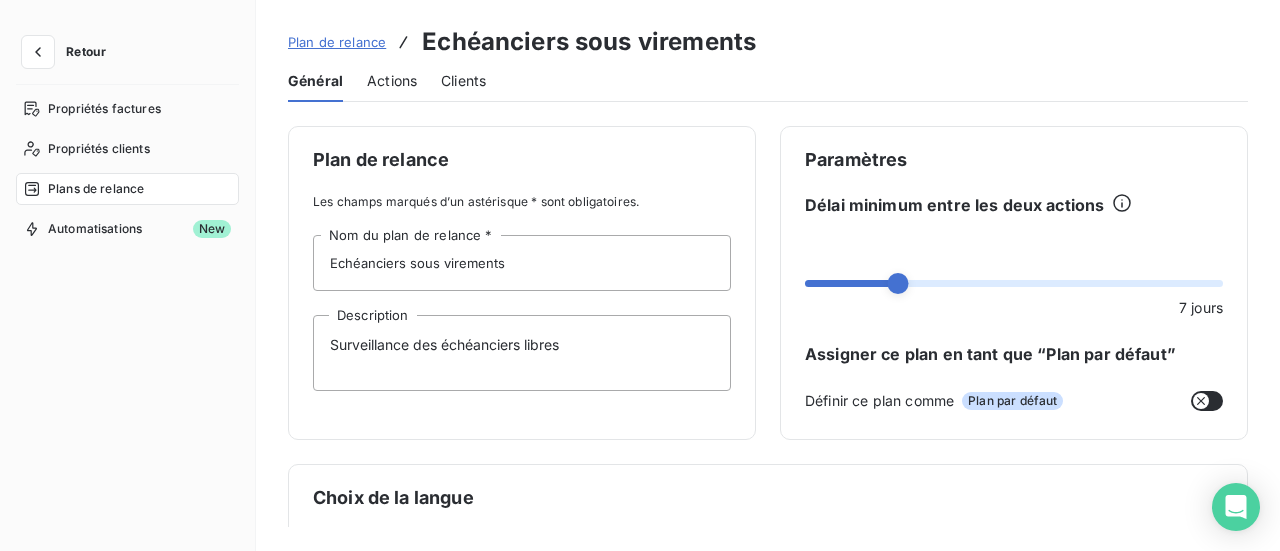 click on "Actions" at bounding box center [392, 81] 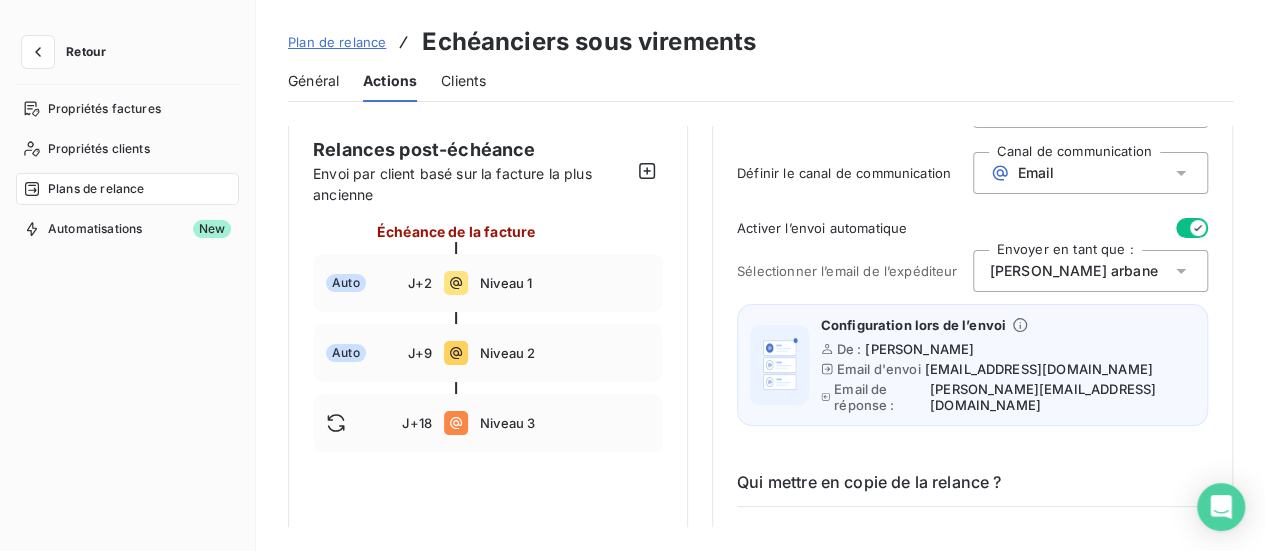 scroll, scrollTop: 200, scrollLeft: 0, axis: vertical 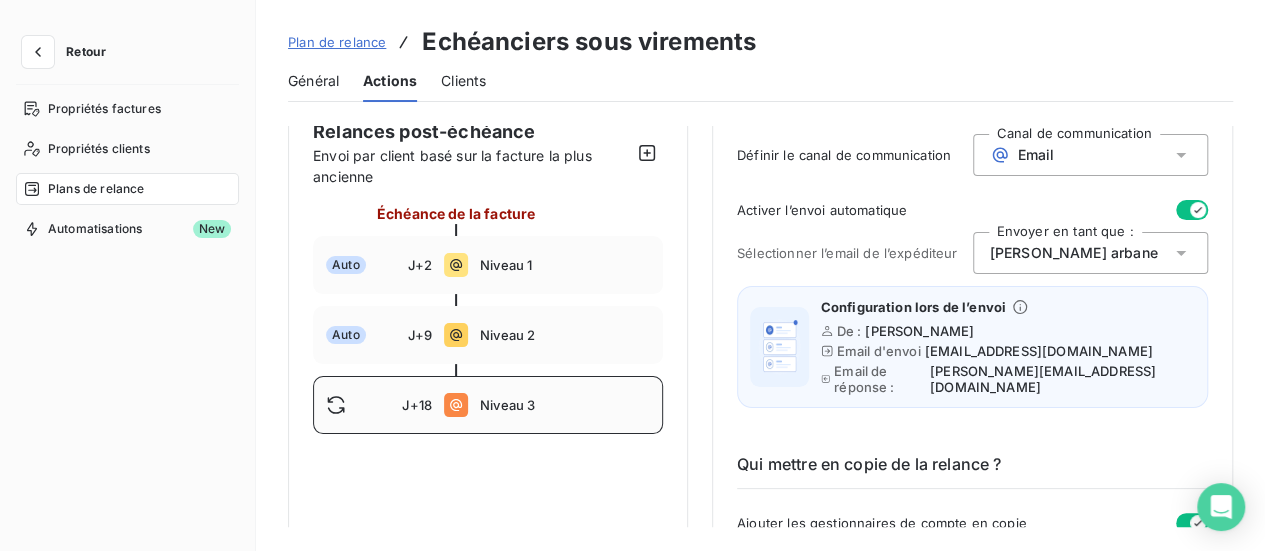 click on "Niveau 3" at bounding box center (565, 405) 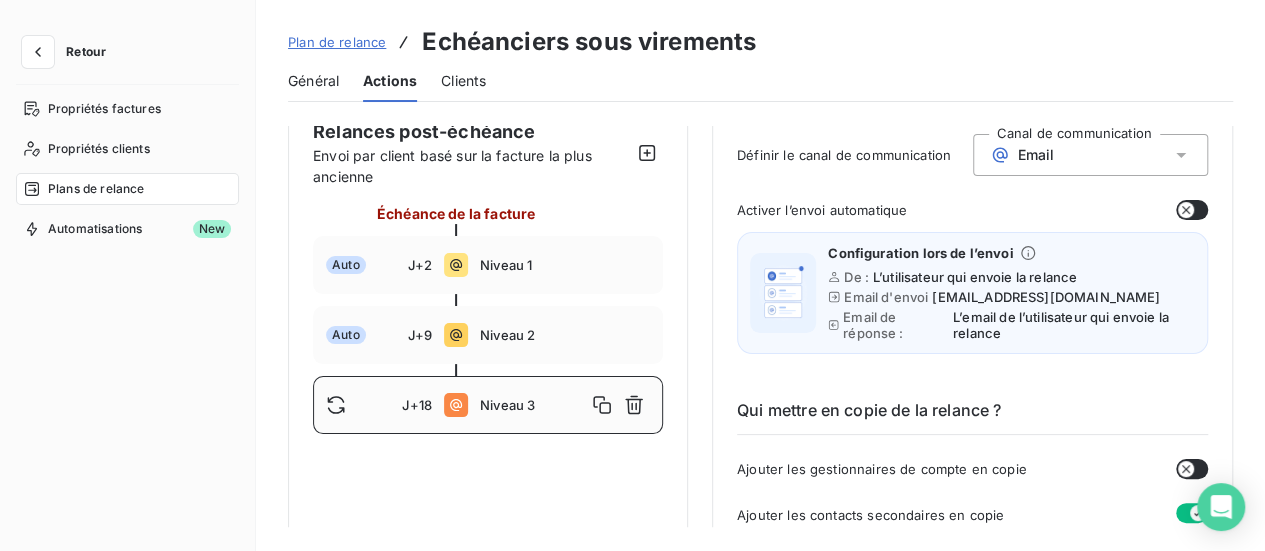 click at bounding box center (1192, 210) 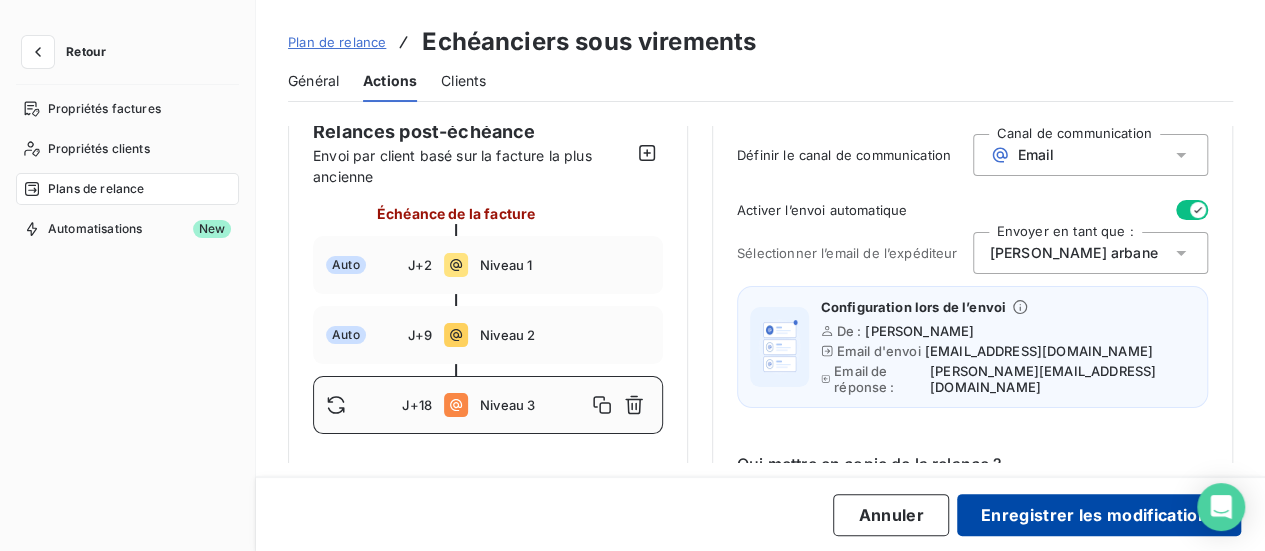 click on "Enregistrer les modifications" at bounding box center [1099, 515] 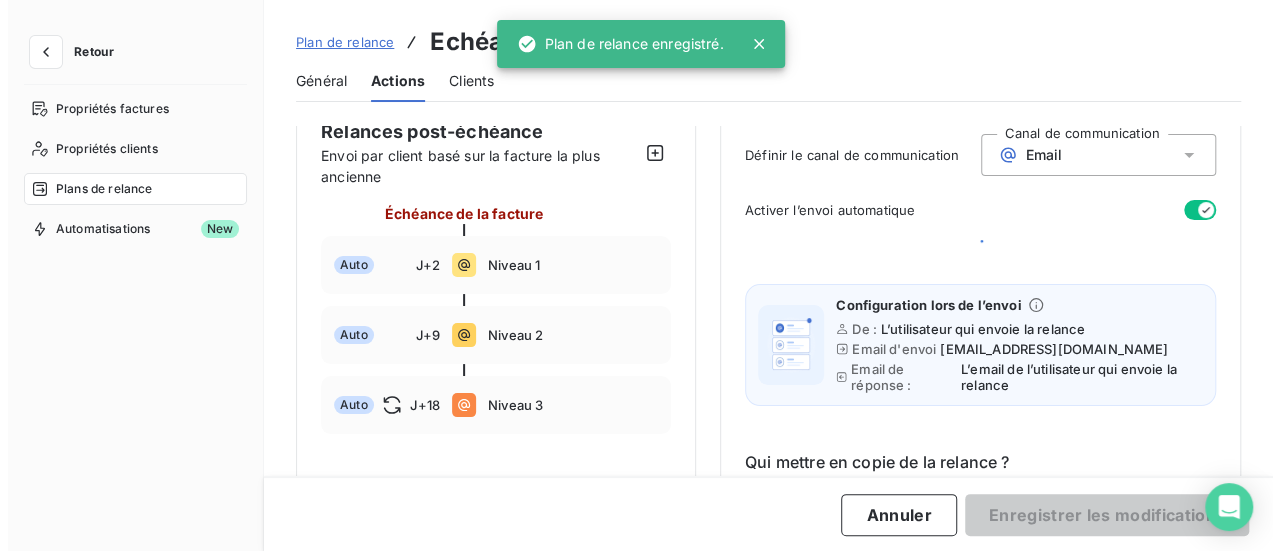 scroll, scrollTop: 195, scrollLeft: 0, axis: vertical 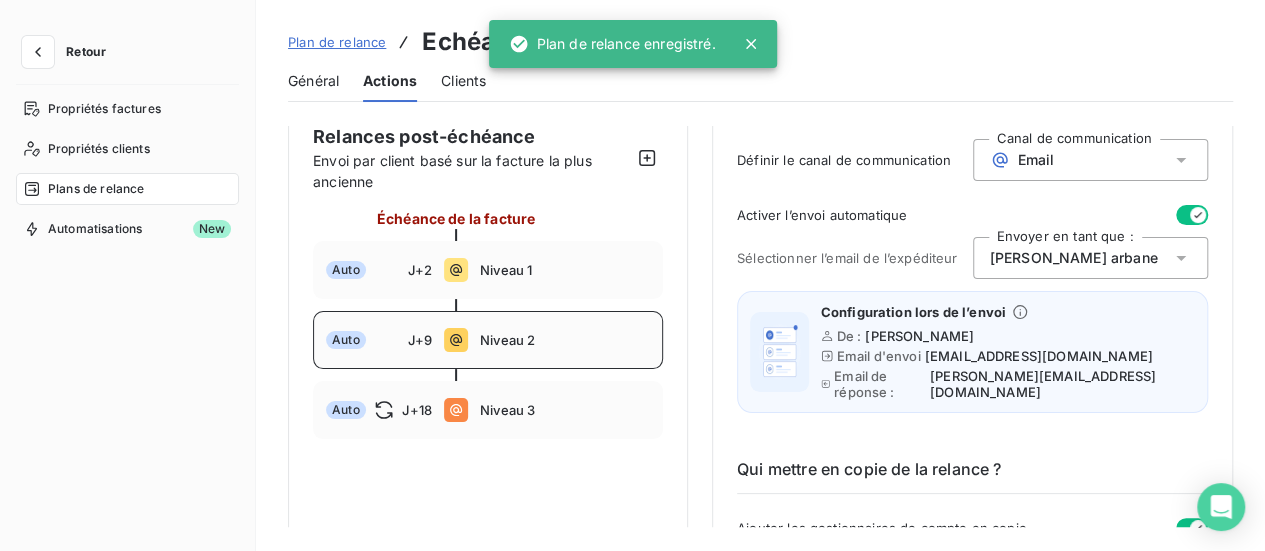 click on "Niveau 2" at bounding box center (565, 340) 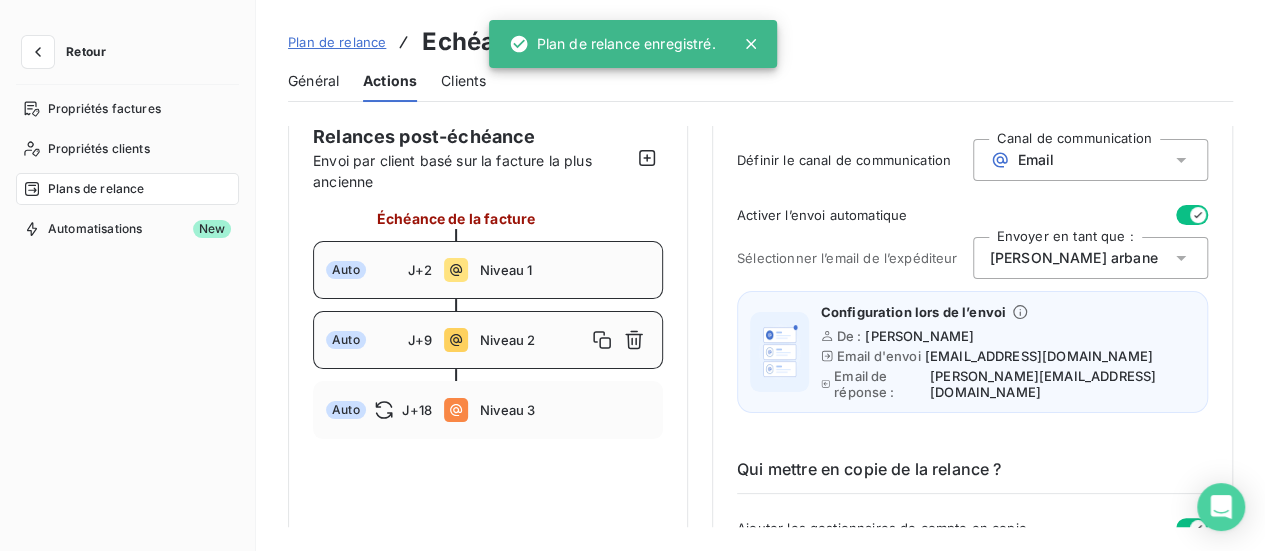 click on "Niveau 1" at bounding box center (565, 270) 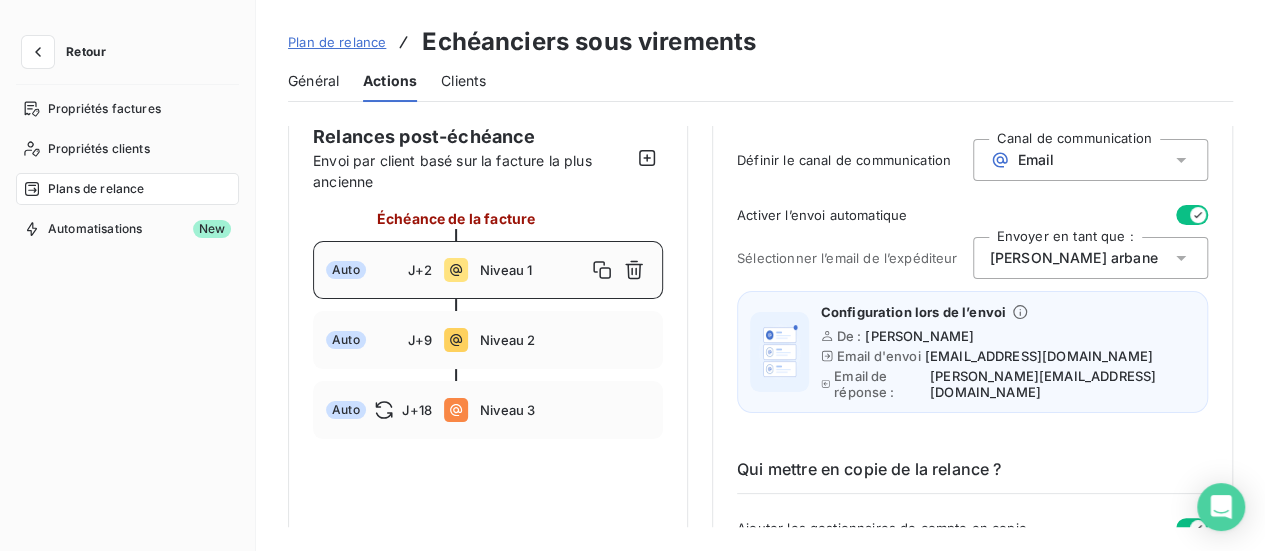 click on "Retour" at bounding box center [86, 52] 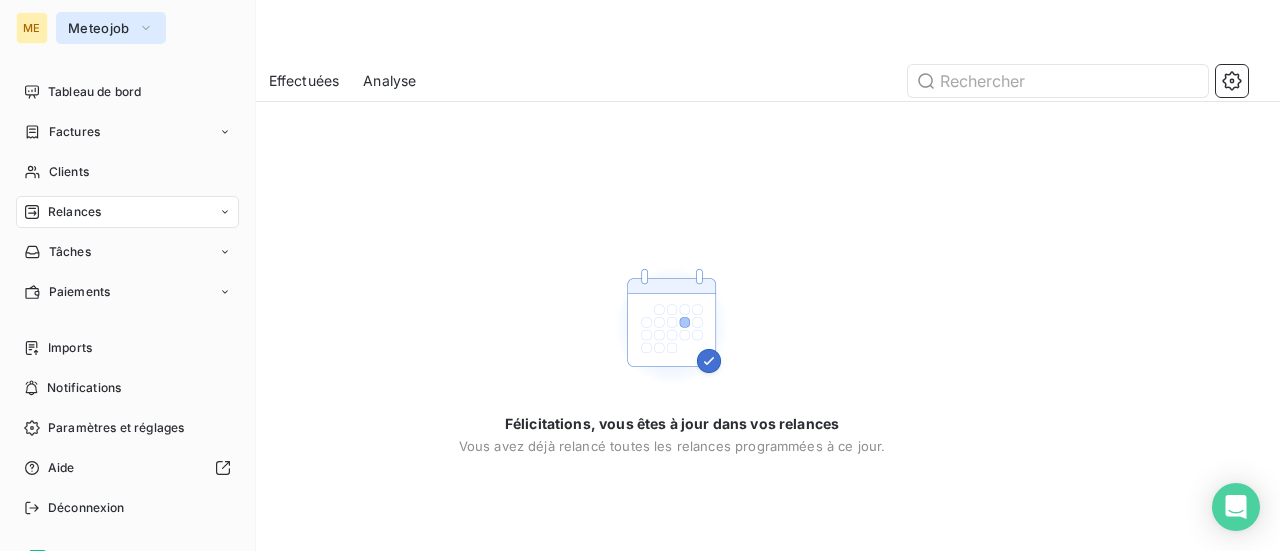 click on "Meteojob" at bounding box center [99, 28] 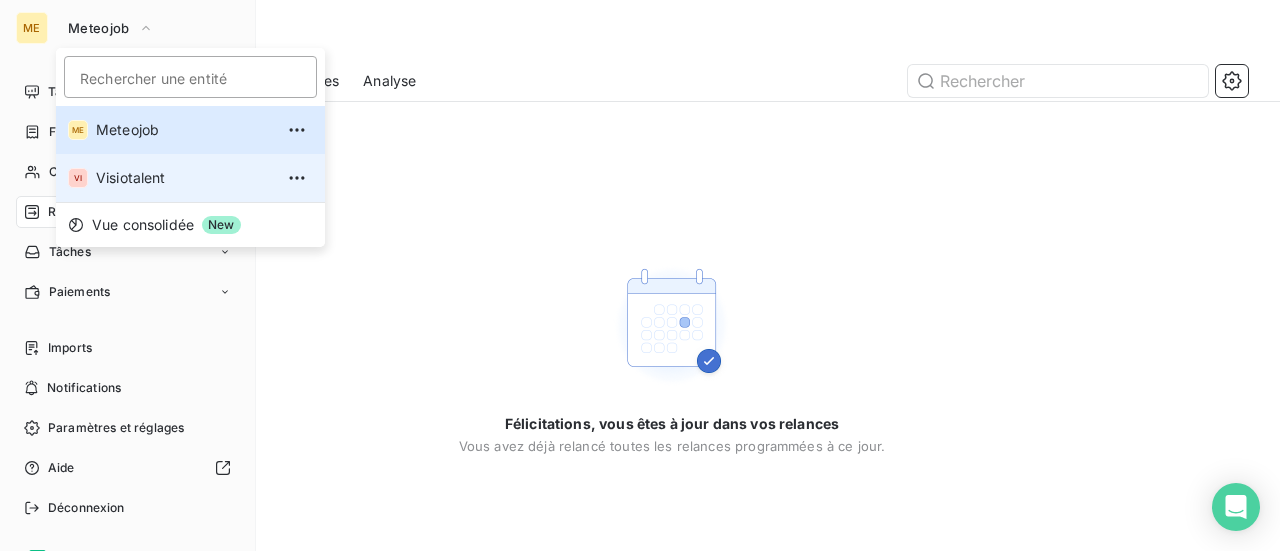click on "Visiotalent" at bounding box center [184, 178] 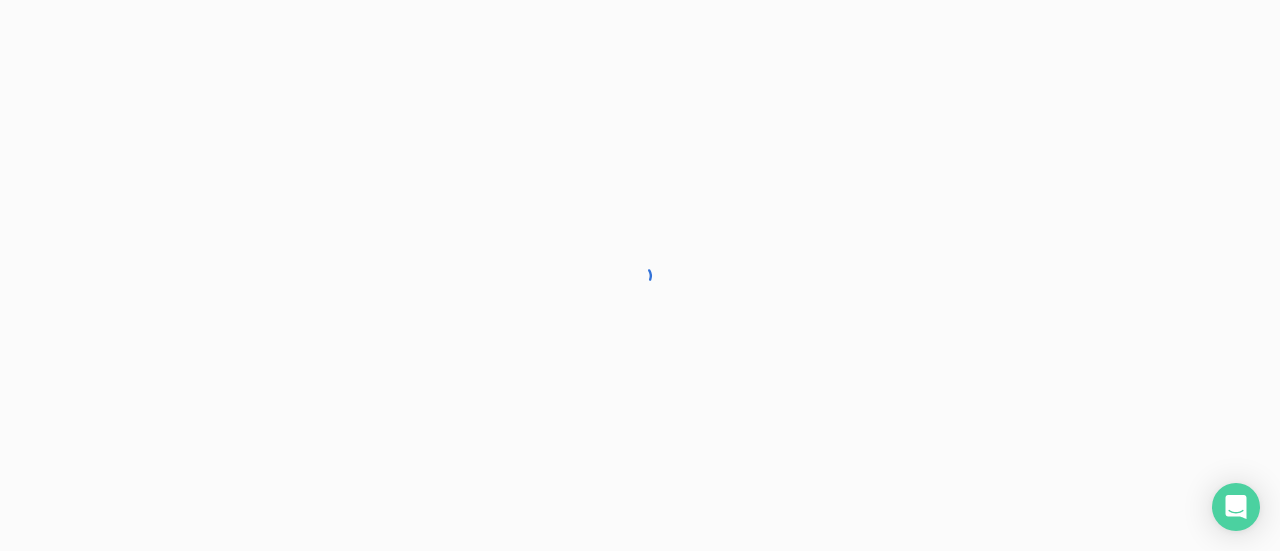 scroll, scrollTop: 0, scrollLeft: 0, axis: both 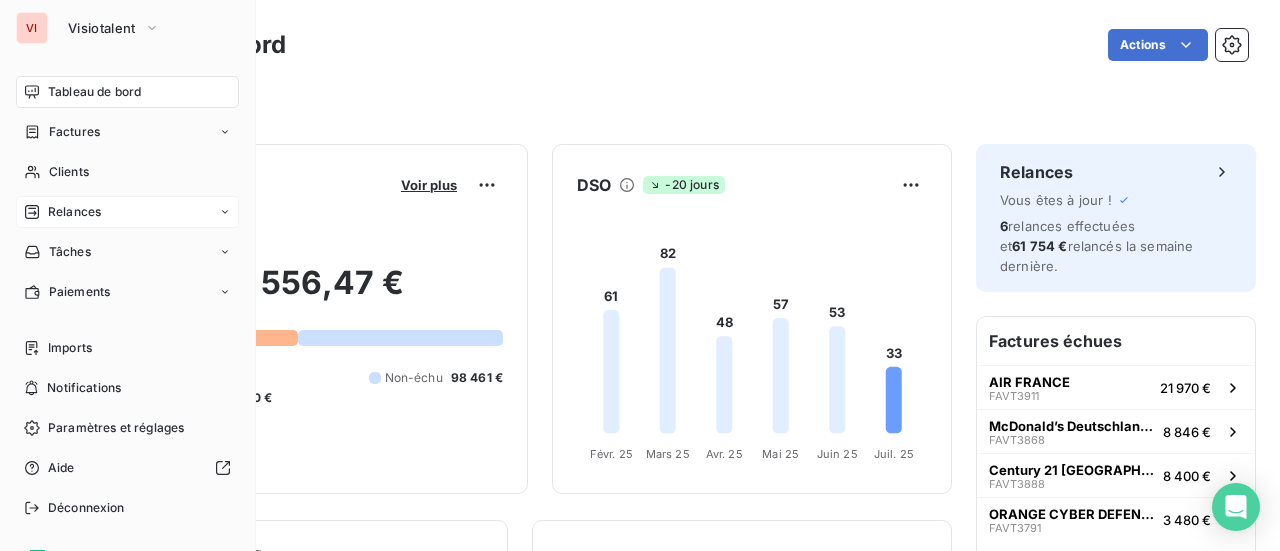 click on "Relances" at bounding box center [74, 212] 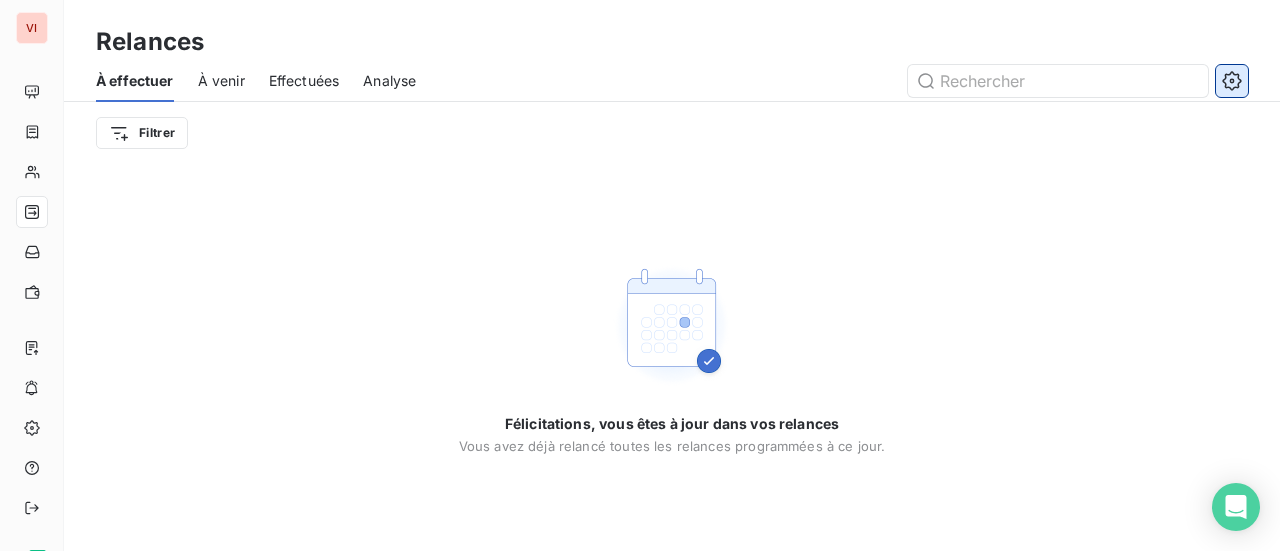 click 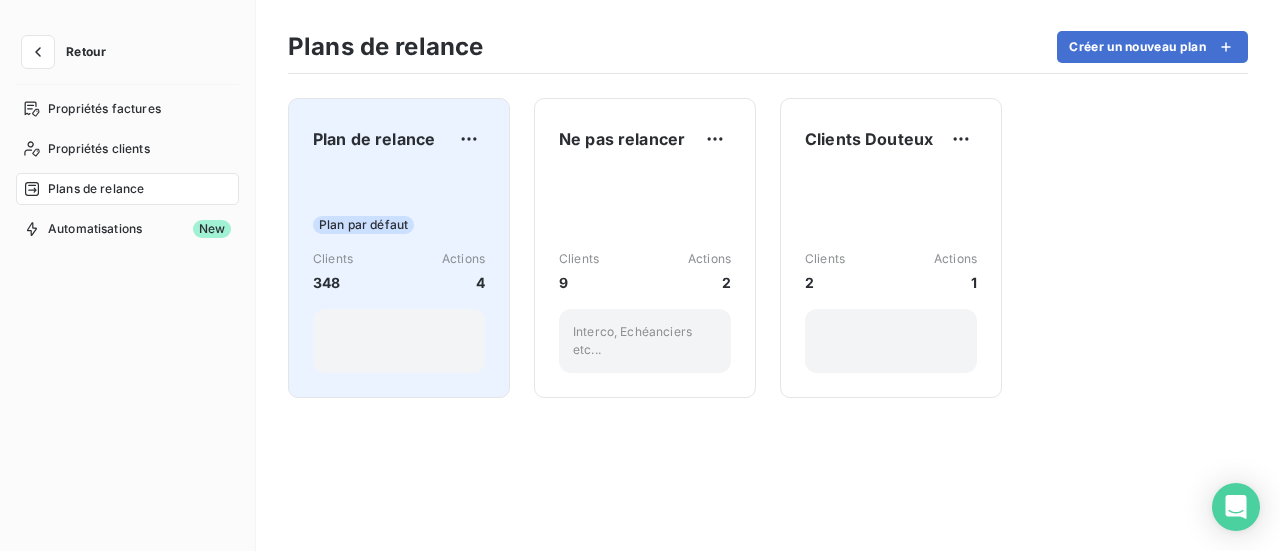 click on "Plan par défaut Clients 348 Actions 4" at bounding box center (399, 272) 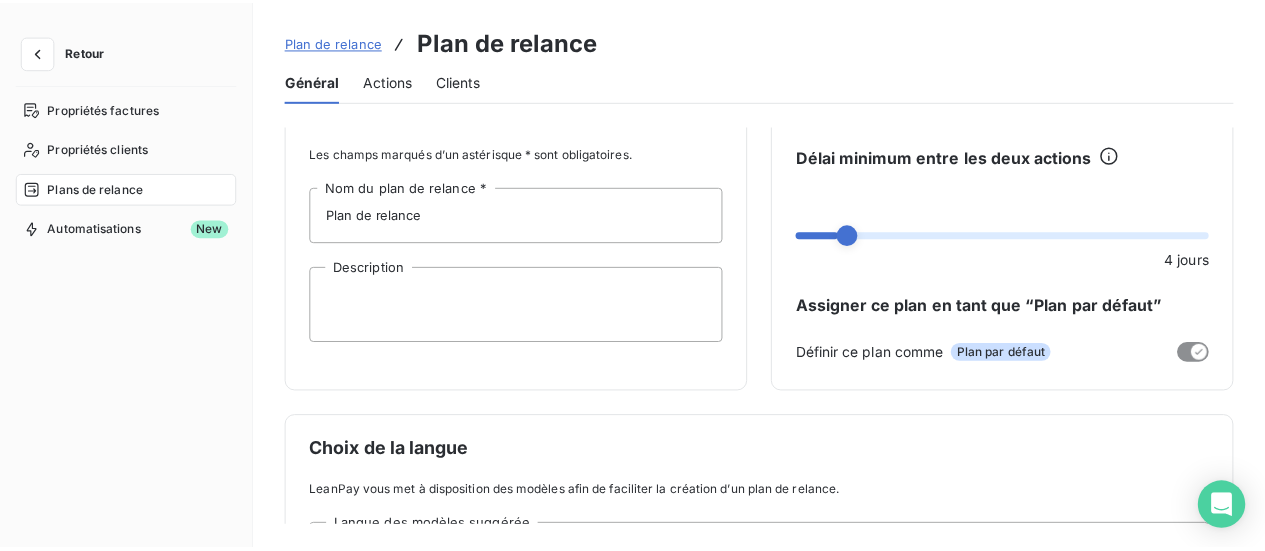scroll, scrollTop: 0, scrollLeft: 0, axis: both 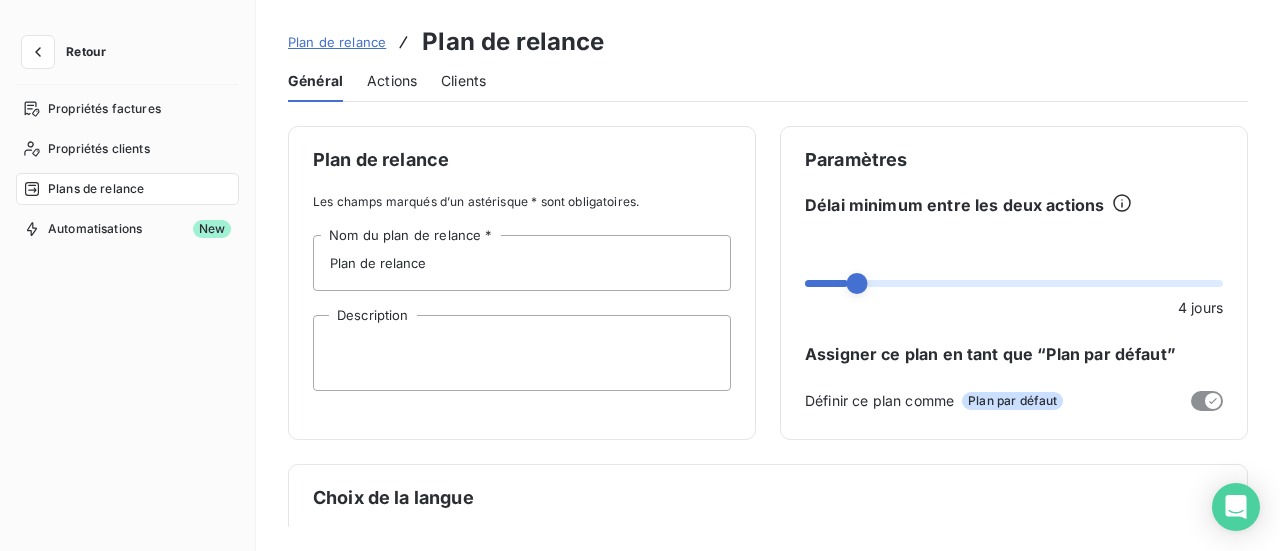 click on "Actions" at bounding box center [392, 81] 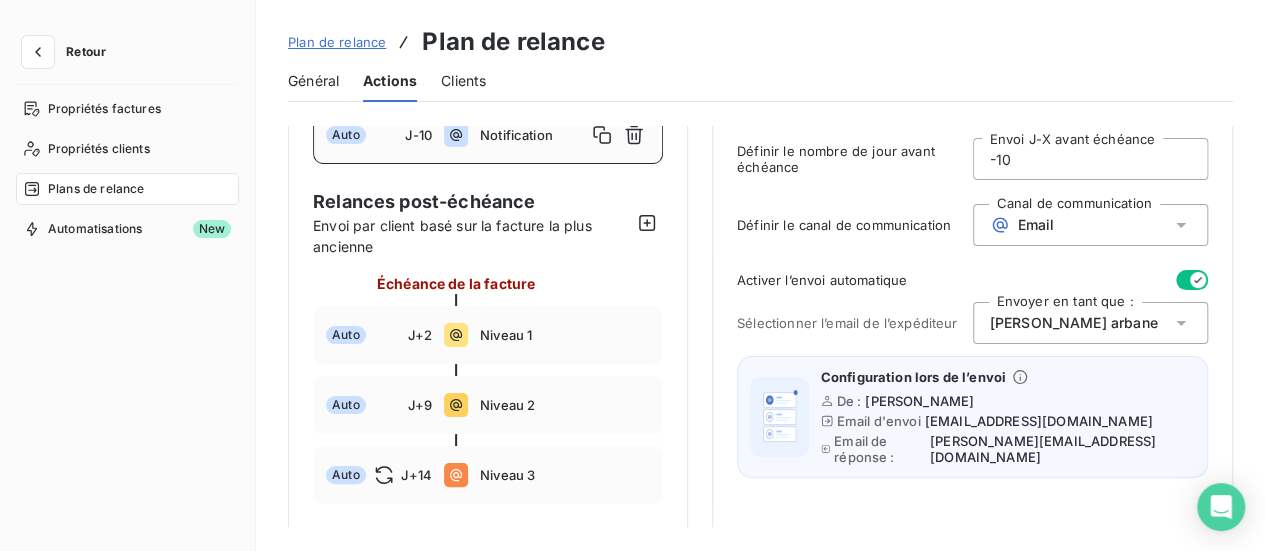 scroll, scrollTop: 400, scrollLeft: 0, axis: vertical 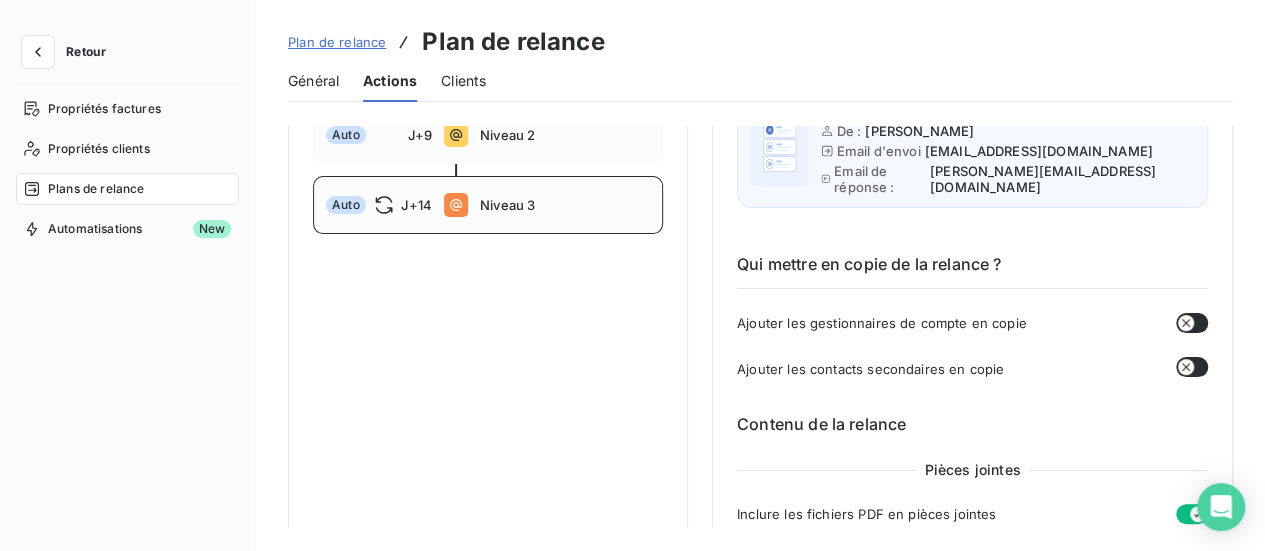 click on "Niveau 3" at bounding box center (565, 205) 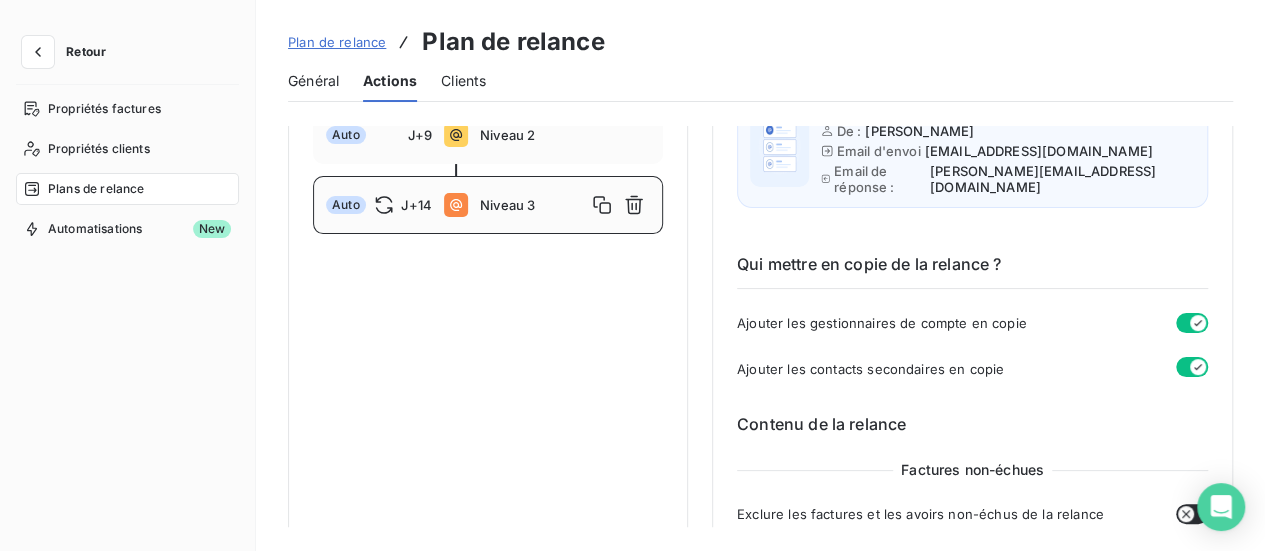 type on "14" 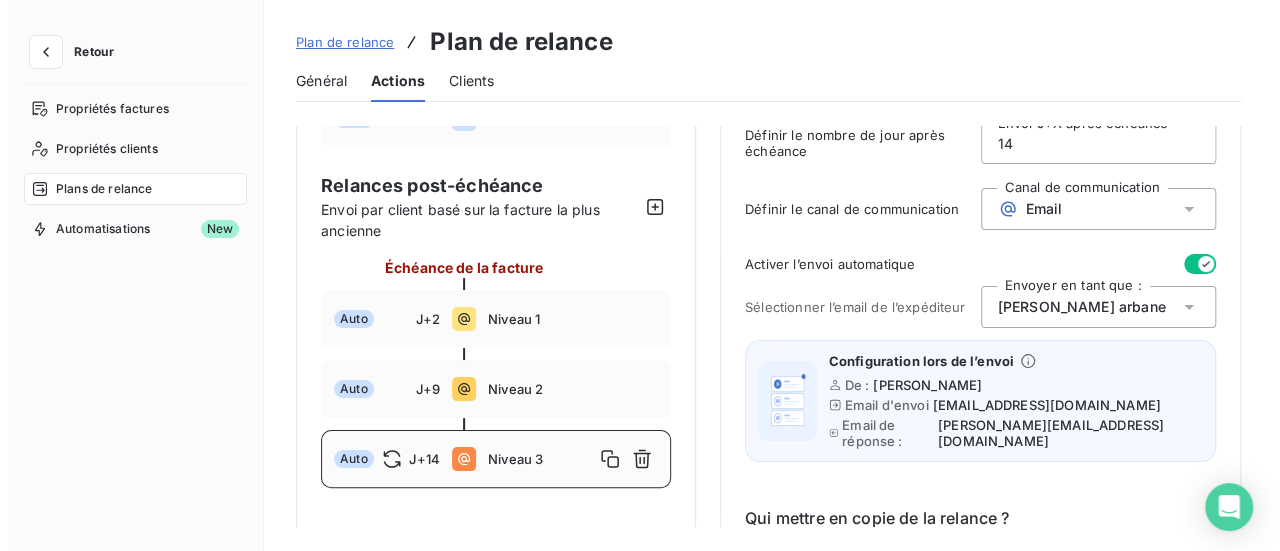 scroll, scrollTop: 100, scrollLeft: 0, axis: vertical 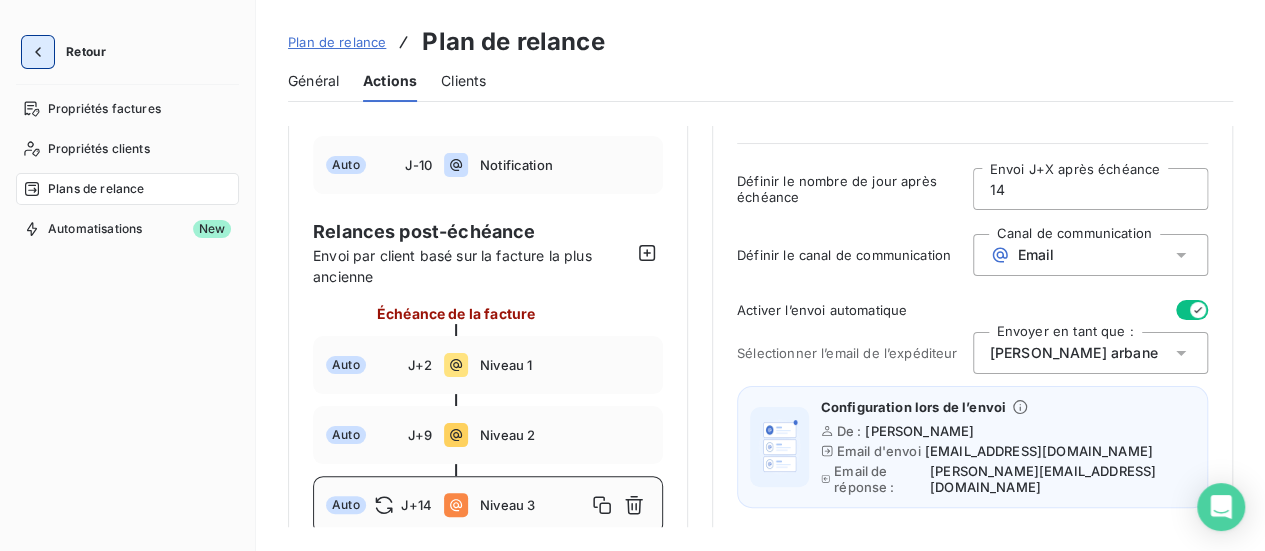 click 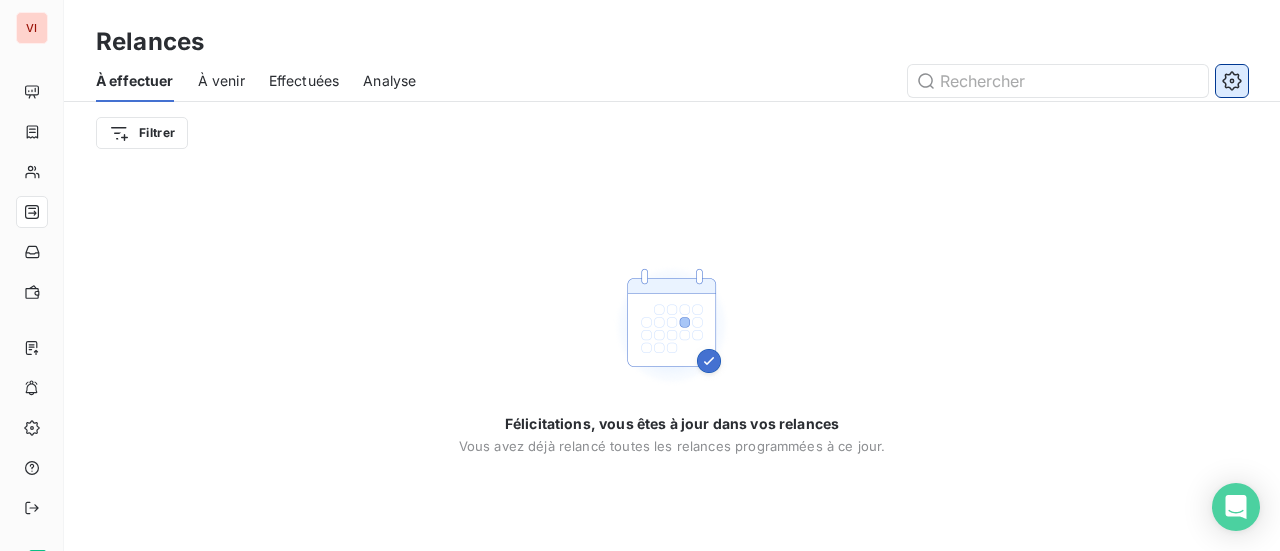 click 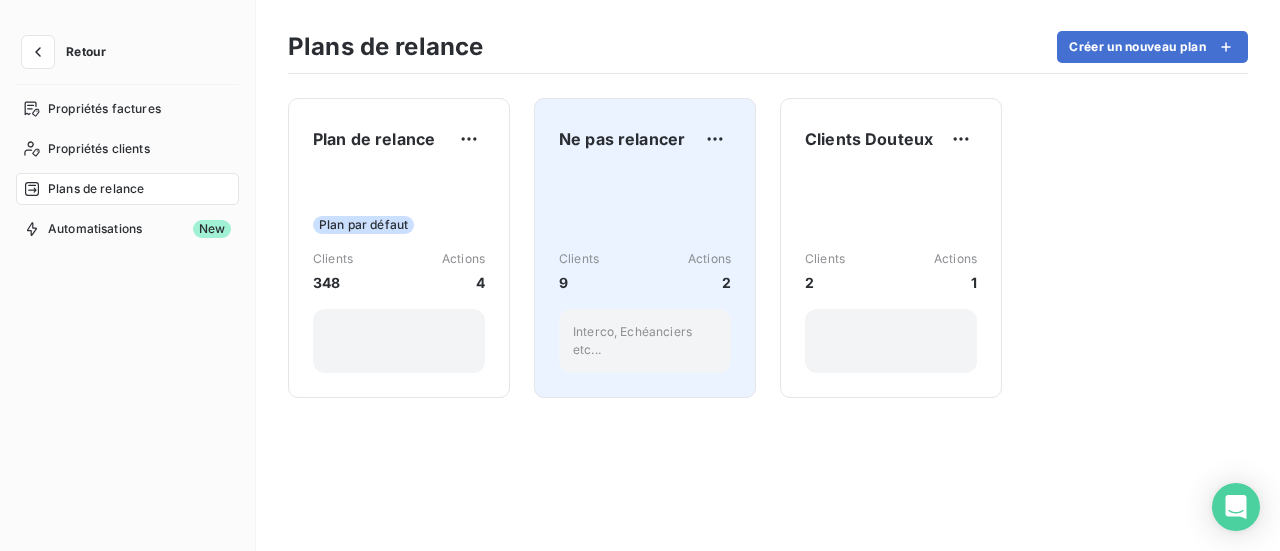 click on "Clients 9 Actions 2 Interco, Echéanciers etc..." at bounding box center [645, 272] 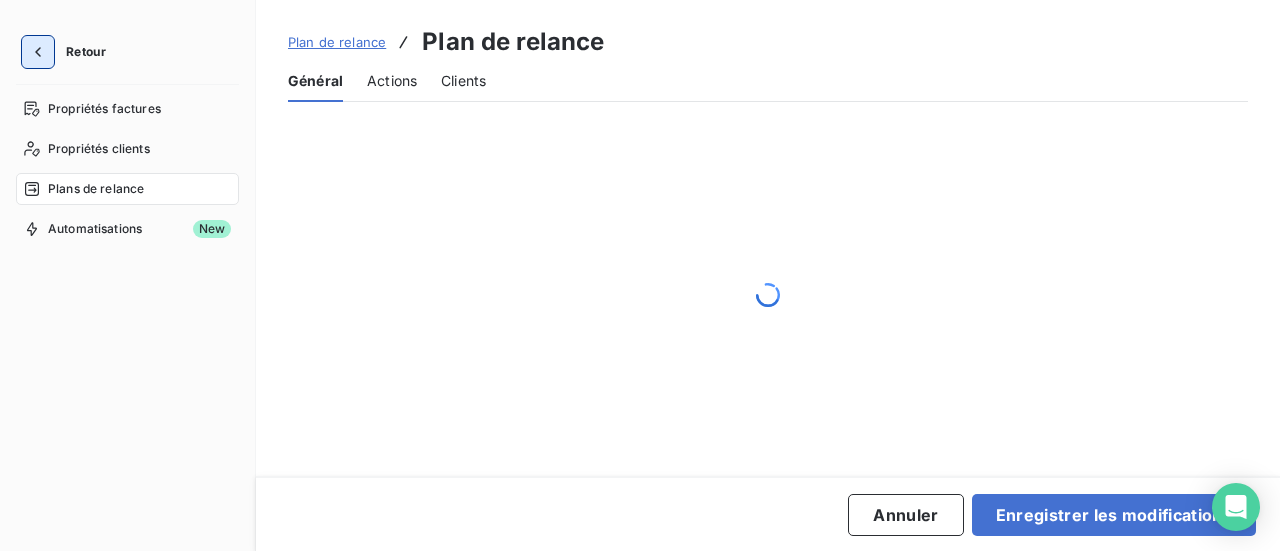 click 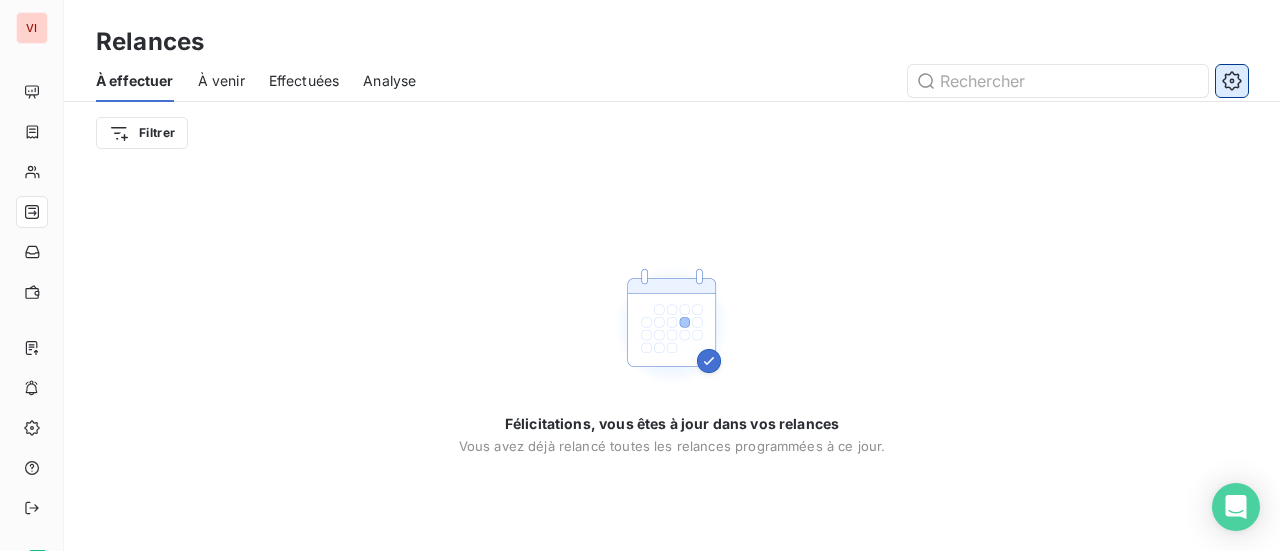 click 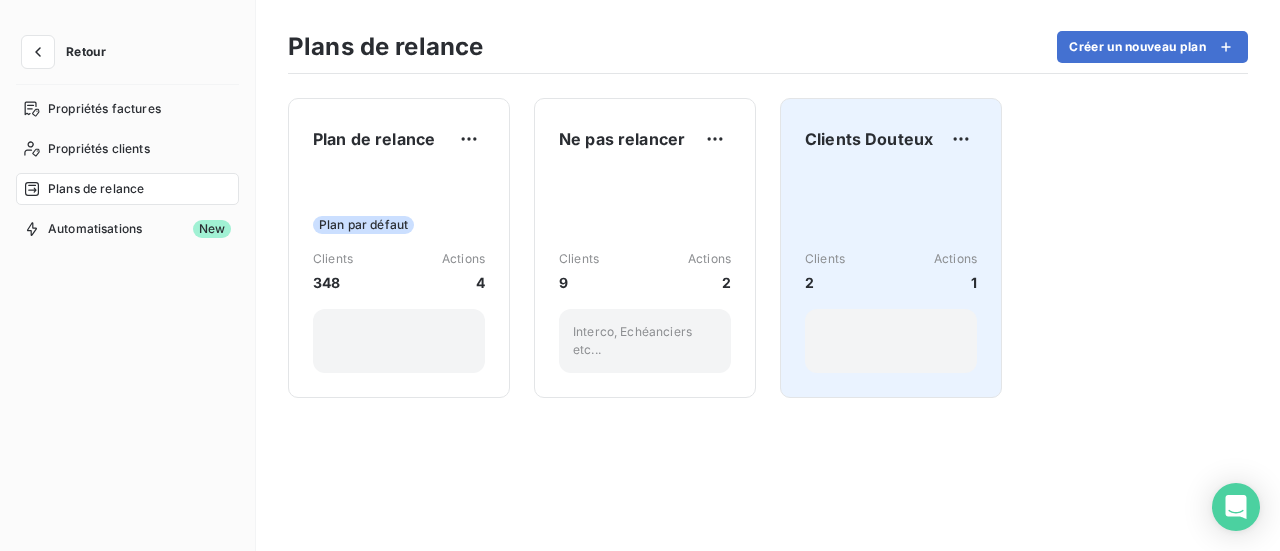 click on "Clients 2 Actions 1" at bounding box center (891, 272) 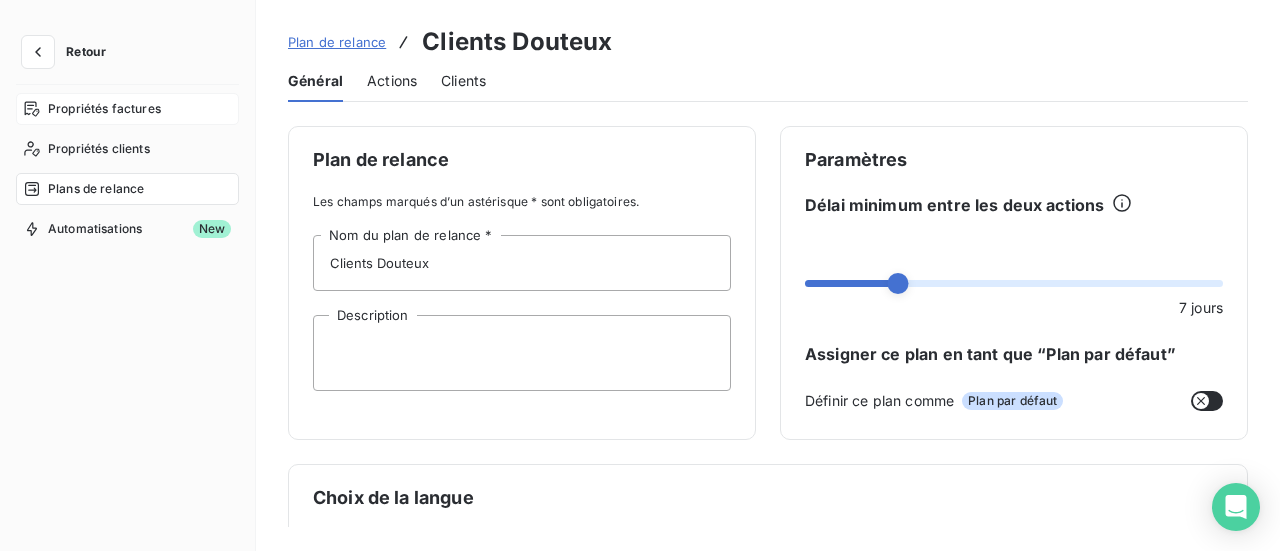 click on "Propriétés factures" at bounding box center [127, 109] 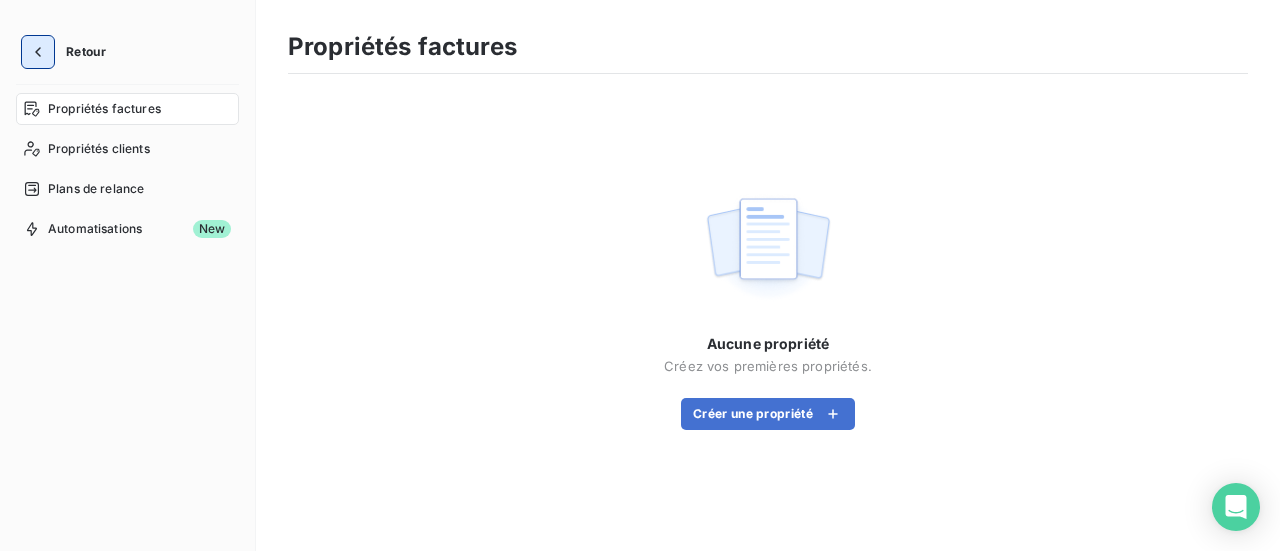 click 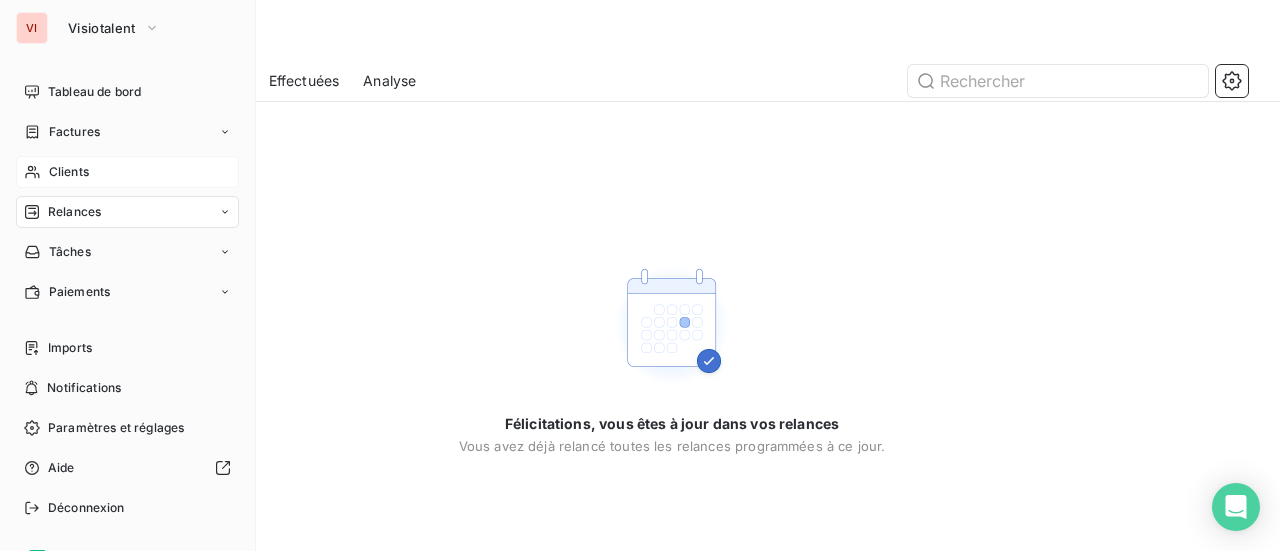 click on "Clients" at bounding box center [127, 172] 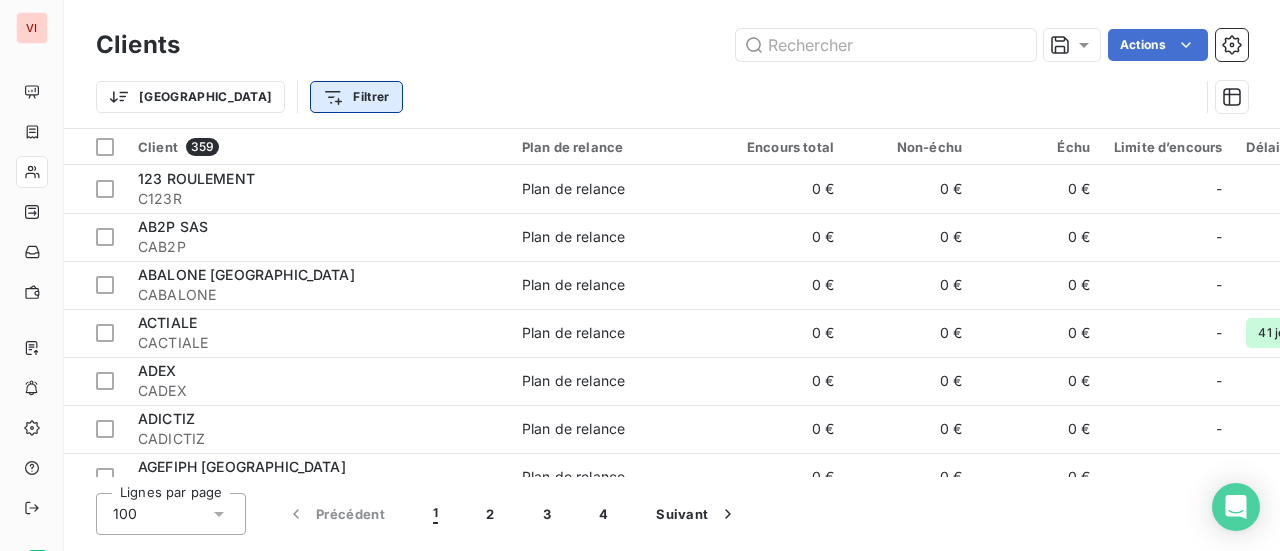 click on "VI Clients Actions Trier Filtrer Client 359 Plan de relance Encours total Non-échu Échu Limite d’encours Délai moyen de paiement Tags 123 ROULEMENT C123R Plan de relance 0 € 0 € 0 € - - AB2P SAS CAB2P Plan de relance 0 € 0 € 0 € - - ABALONE FRANCE CABALONE Plan de relance 0 € 0 € 0 € - - ACTIALE CACTIALE Plan de relance 0 € 0 € 0 € - 41 jours - ADEX CADEX Plan de relance 0 € 0 € 0 € - - ADICTIZ CADICTIZ Plan de relance 0 € 0 € 0 € - - AGEFIPH OCCITANIE CAGEFIPHOCCITANIE Plan de relance 0 € 0 € 0 € - - AIR FRANCE CAIRFRANCE Plan de relance 21 970 € 0 € 21 970 € - - AKSIS CAKSIS Plan de relance 0 € 0 € 0 € - 32 jours - AKTOR INTERACTIVE CAKT Plan de relance 0 € 0 € 0 € - - ALTAYS CALTAYS Plan de relance 0 € 0 € 0 € - - API RESTAURATION CAPIRESTAURATION Plan de relance 0 € 0 € 0 € - - AREAS RESTAURATION SERVICES CAREAS Plan de relance 0 € 0 € 0 € - - ARMONIA CARMONIA 0 €" at bounding box center [640, 275] 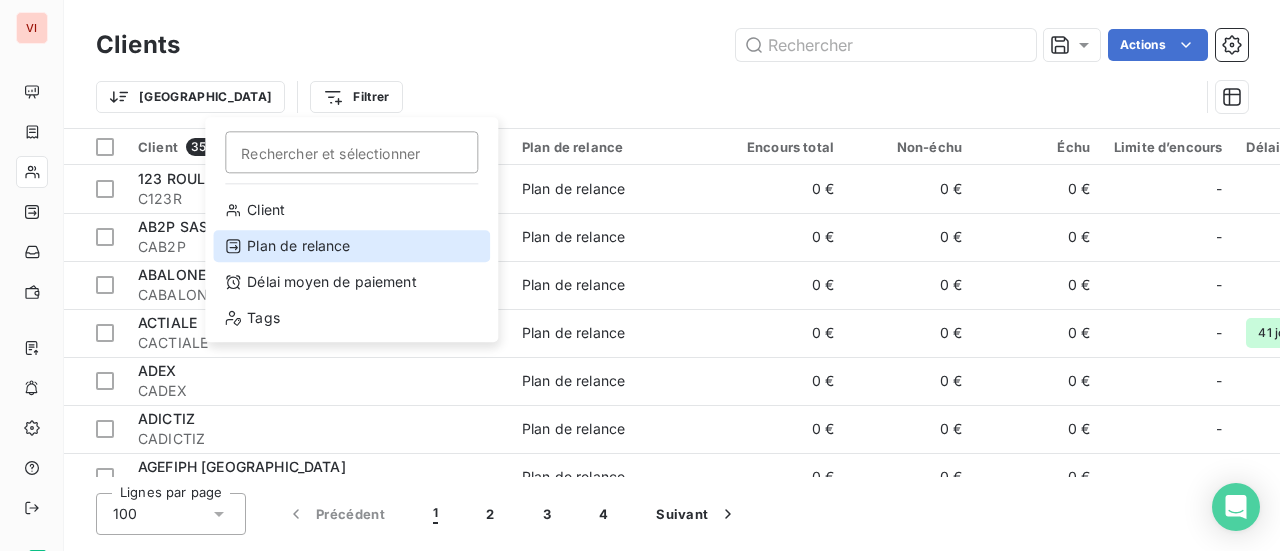 click on "Plan de relance" at bounding box center [351, 246] 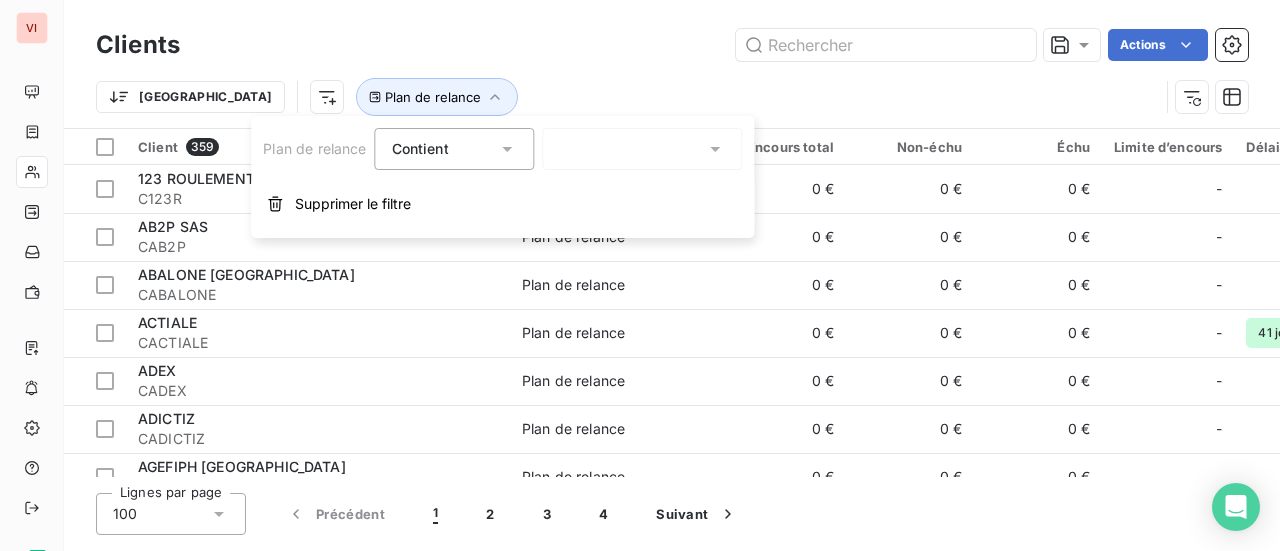 click 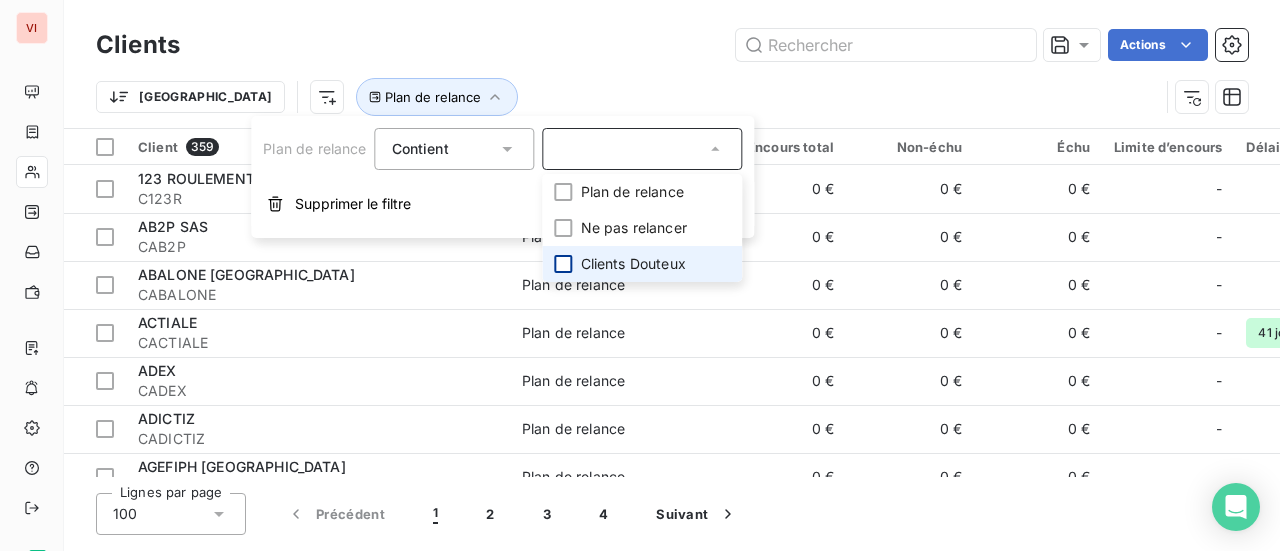 click at bounding box center [564, 264] 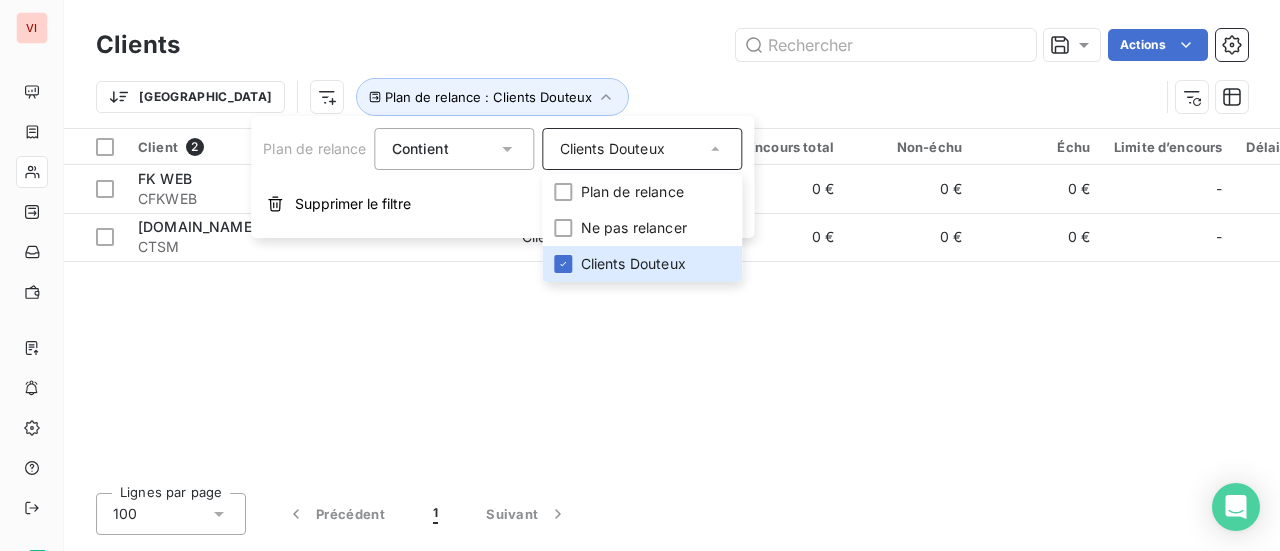 click on "Client 2 Plan de relance Encours total Non-échu Échu Limite d’encours Délai moyen de paiement Tags FK WEB CFKWEB Clients Douteux 0 € 0 € 0 € - Irrécouvrable TSM.INC CTSM Clients Douteux 0 € 0 € 0 € - Irrécouvrable" at bounding box center (672, 303) 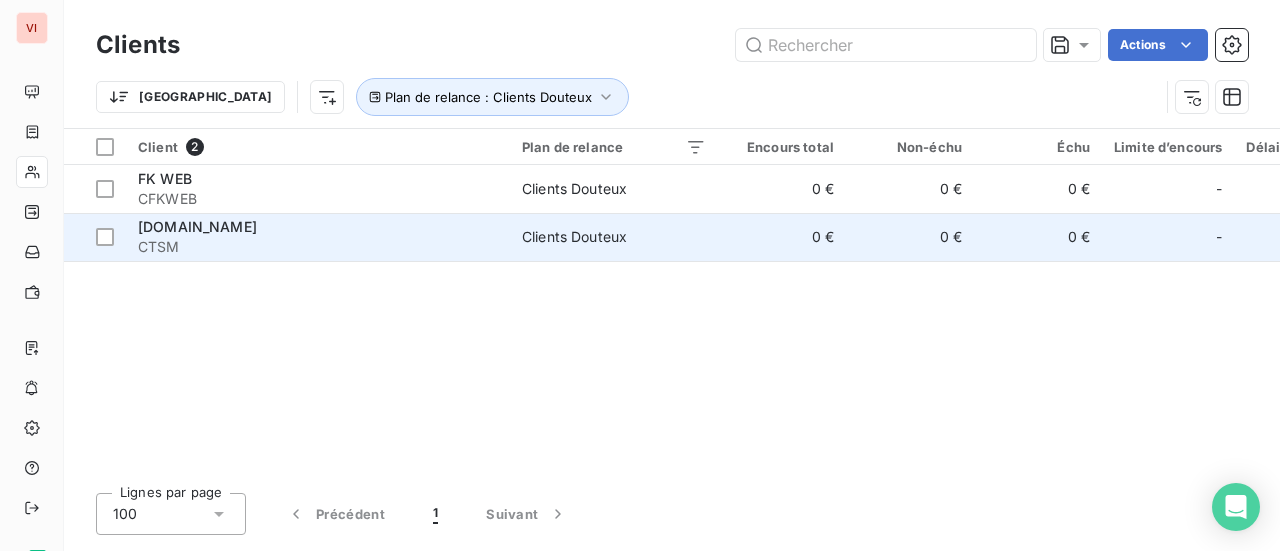 click on "CTSM" at bounding box center (318, 247) 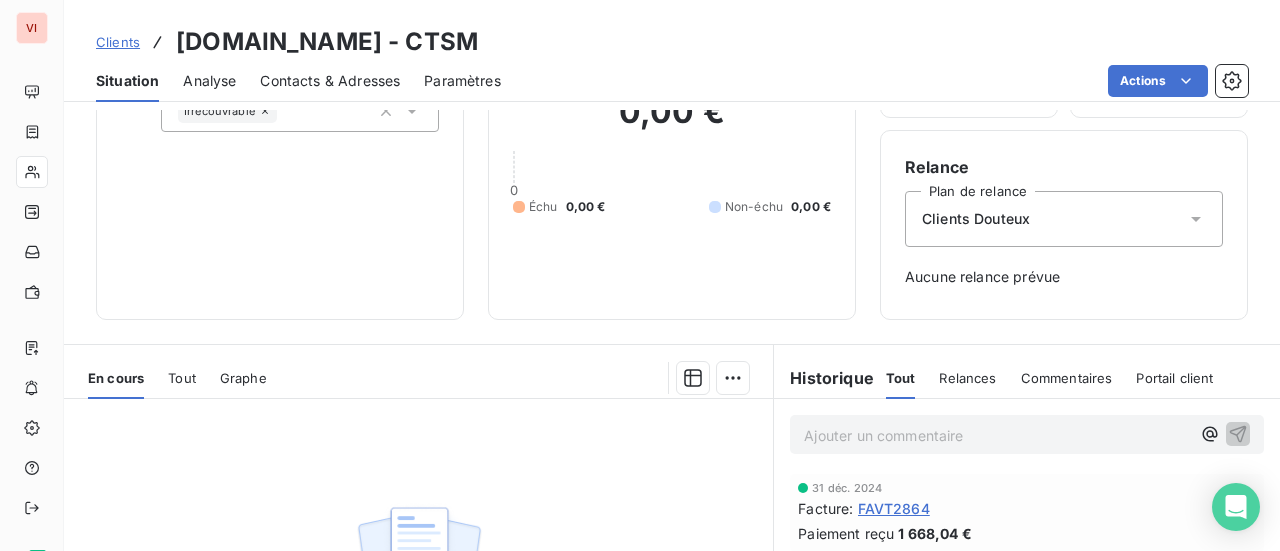 scroll, scrollTop: 100, scrollLeft: 0, axis: vertical 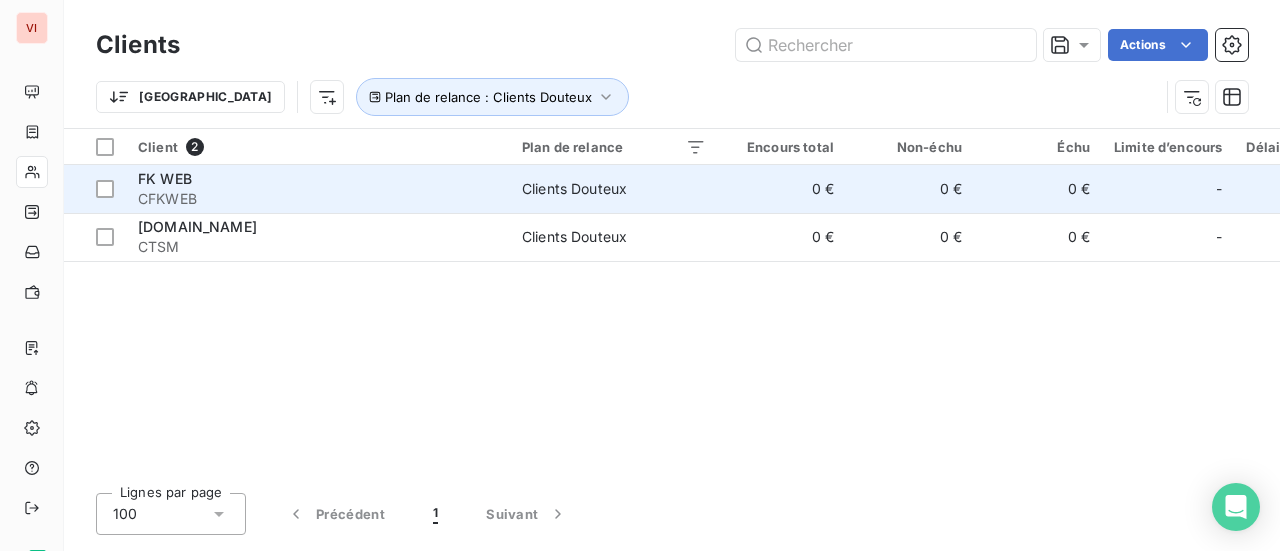 click on "Clients Douteux" at bounding box center [574, 189] 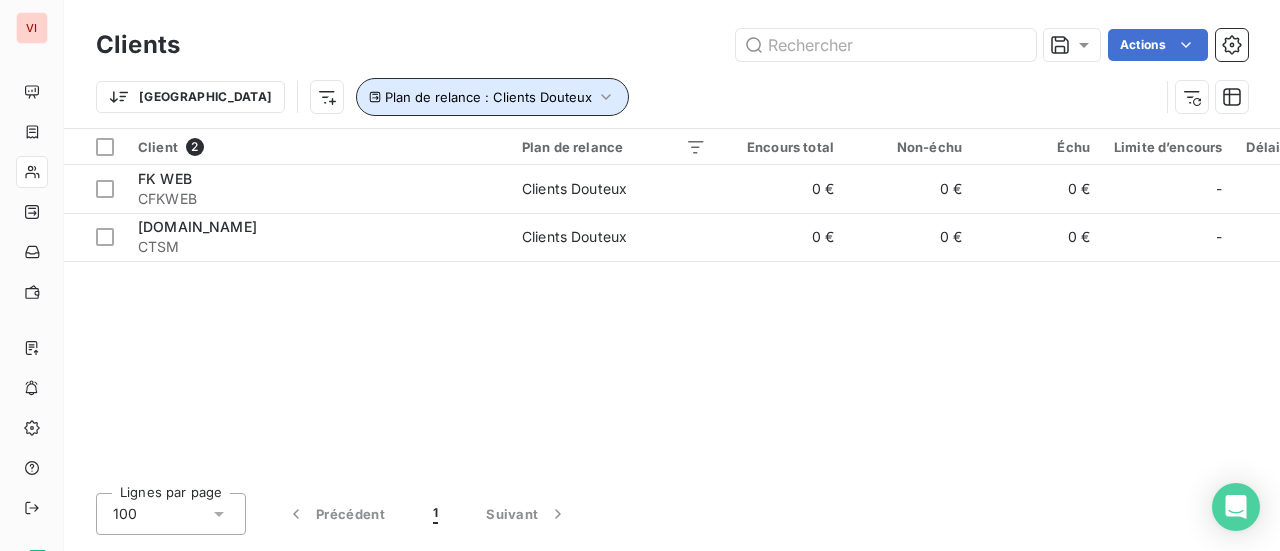 click on "Plan de relance  : Clients Douteux" at bounding box center (488, 97) 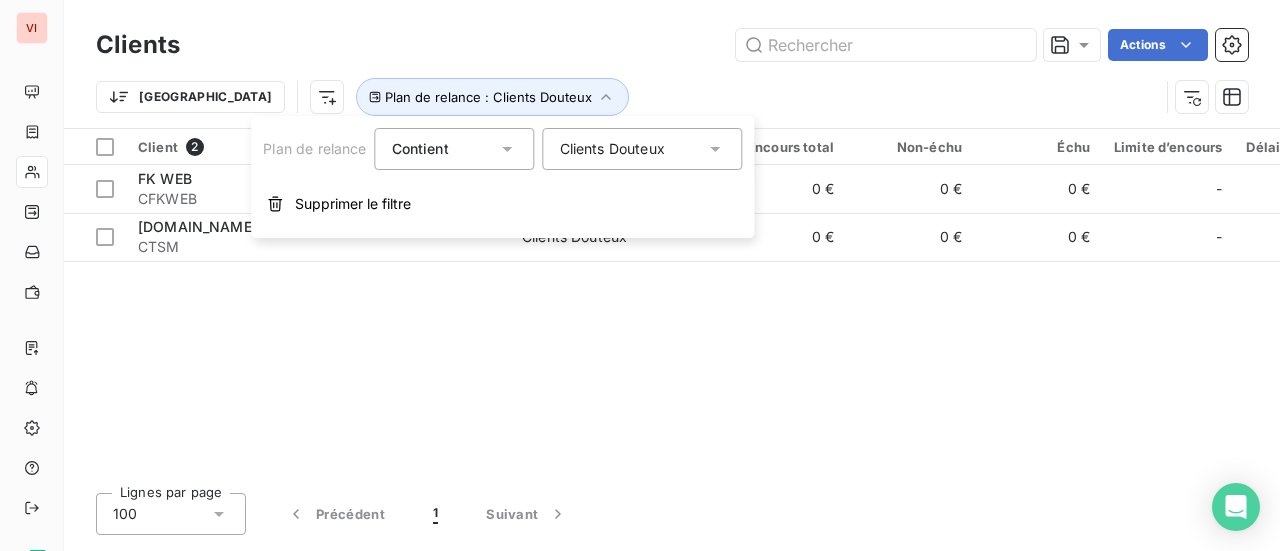 click on "Clients Douteux" at bounding box center [612, 149] 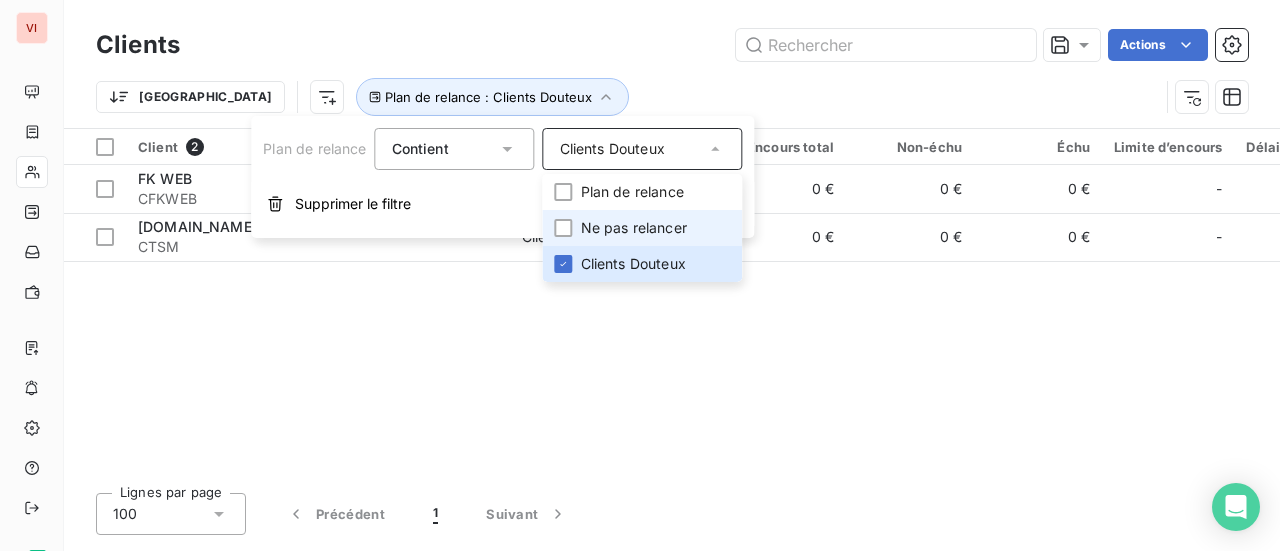 click on "Ne pas relancer" at bounding box center [634, 228] 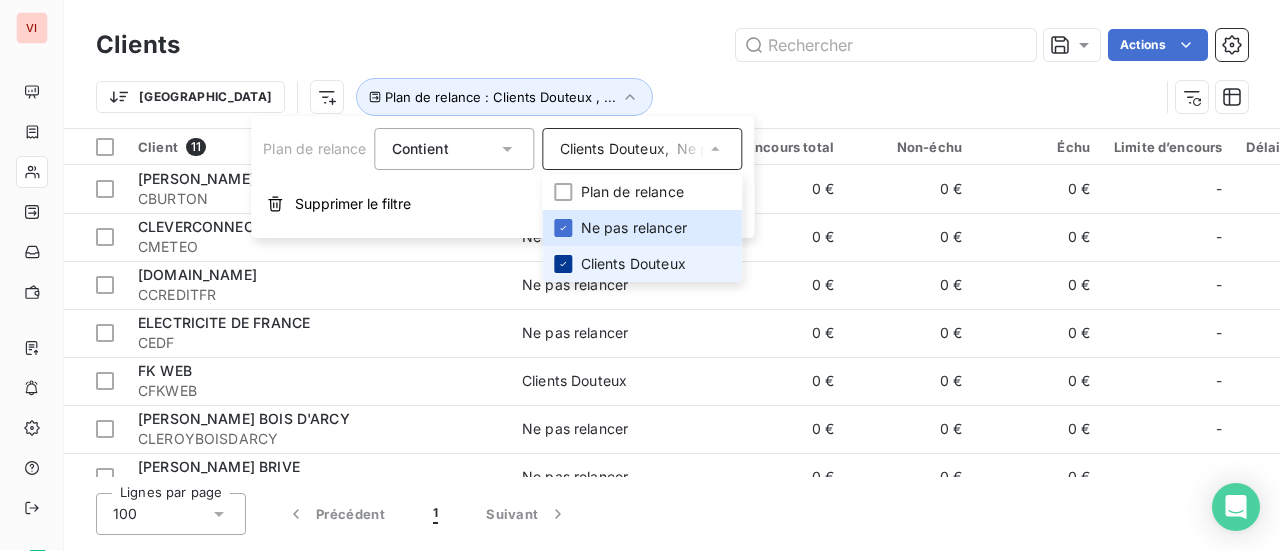 click 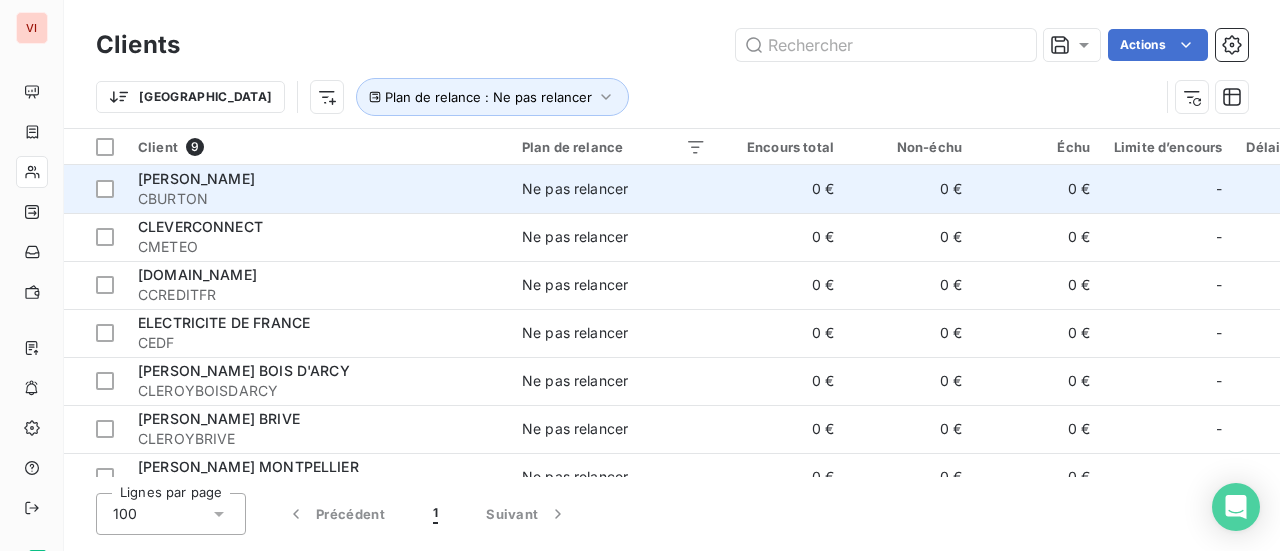 click on "0 €" at bounding box center (910, 189) 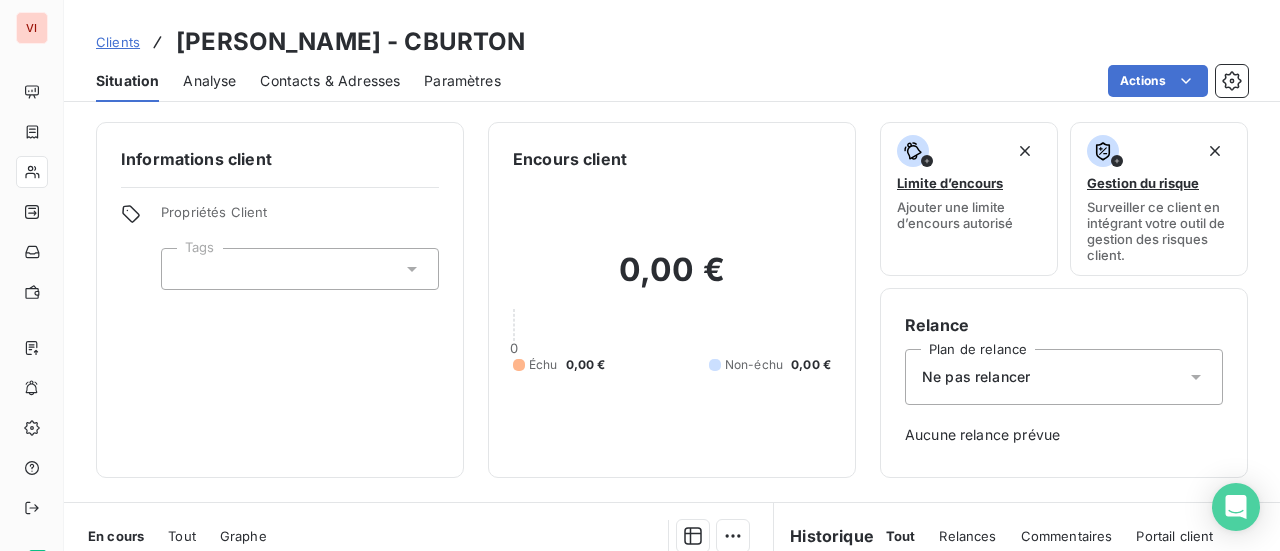 click 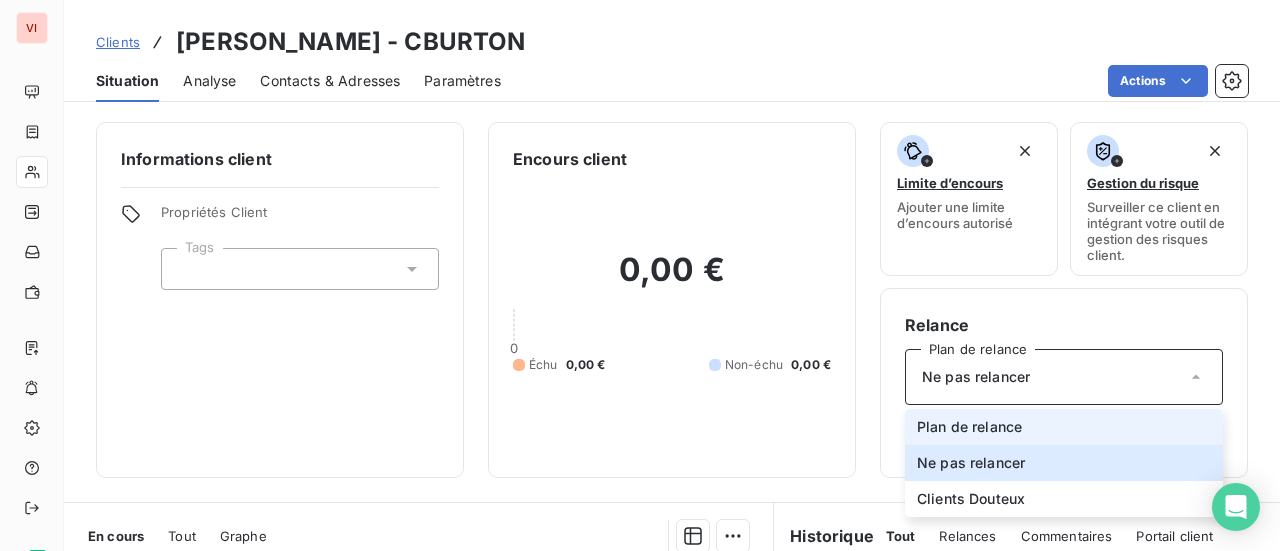 click on "Plan de relance" at bounding box center (1064, 427) 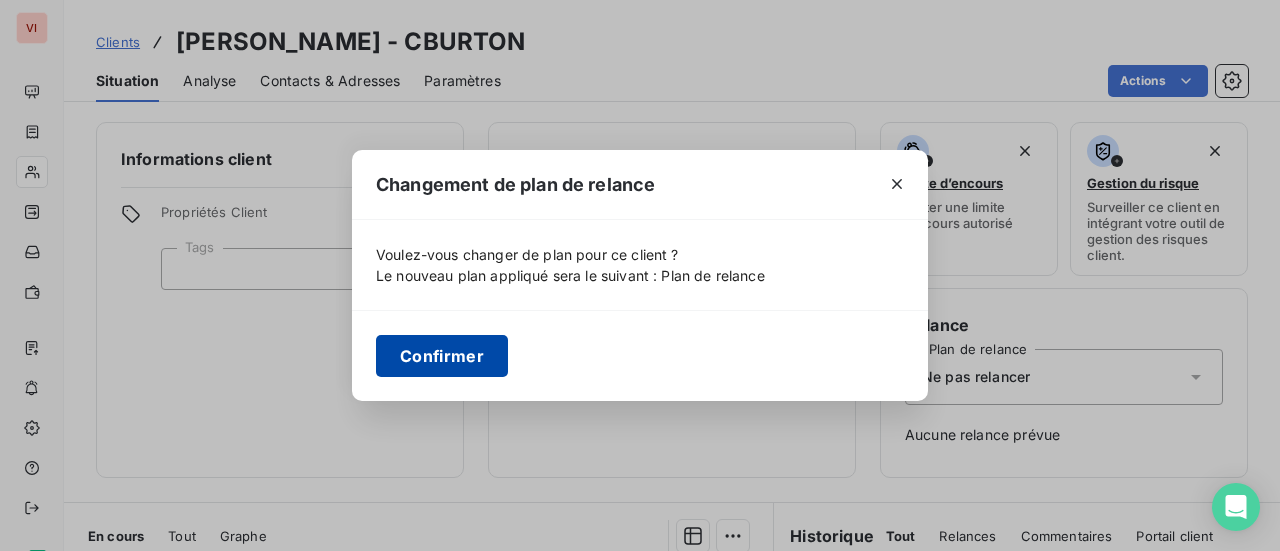 click on "Confirmer" at bounding box center [442, 356] 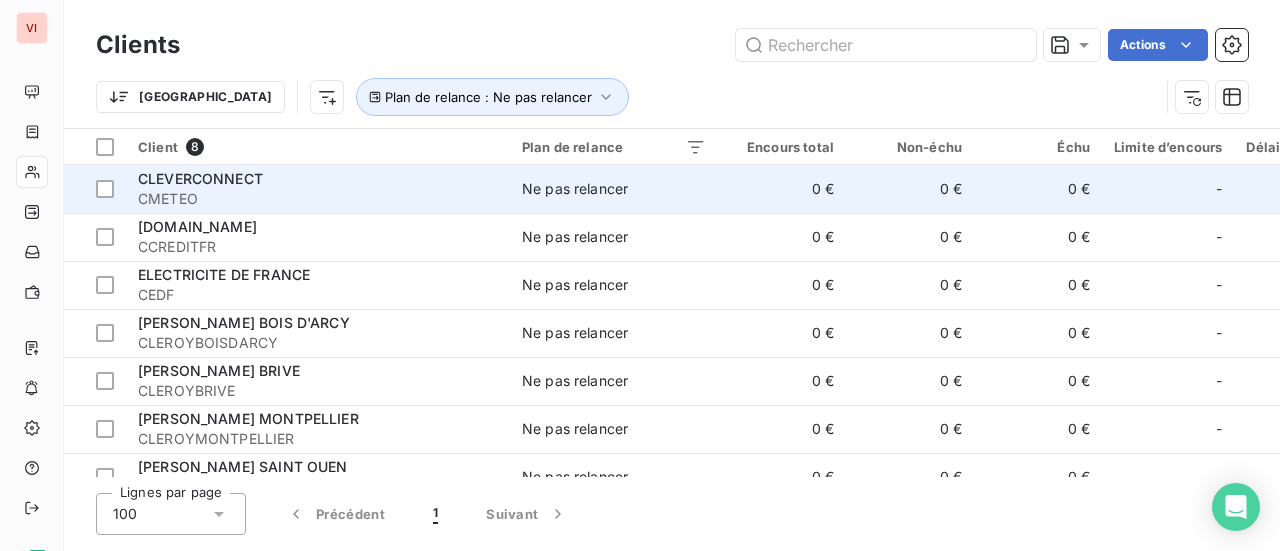 click on "CLEVERCONNECT" at bounding box center [318, 179] 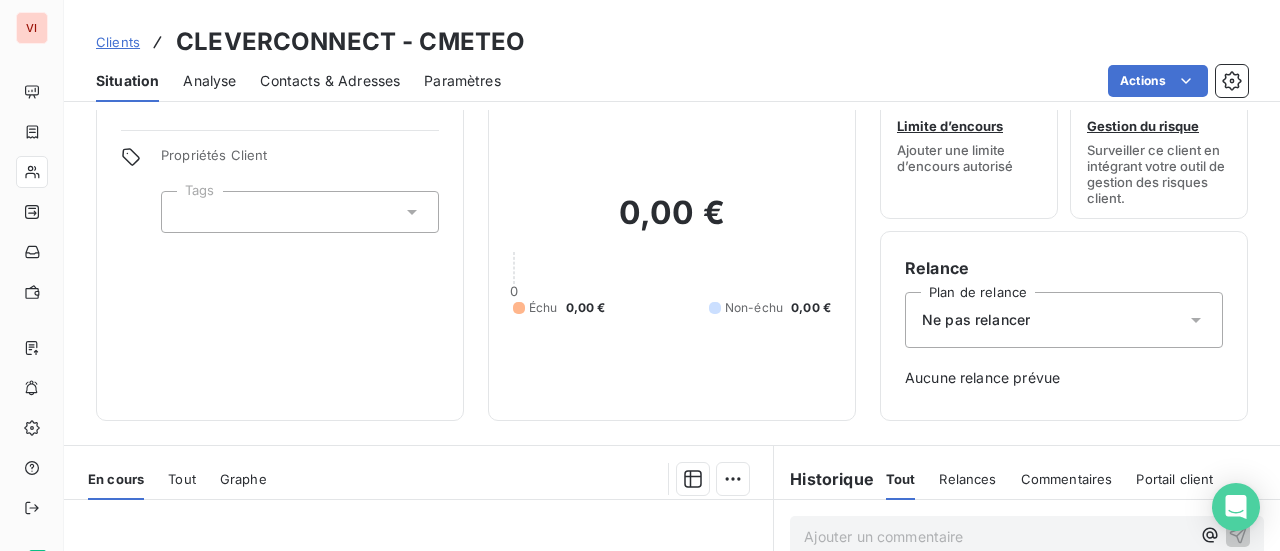 scroll, scrollTop: 0, scrollLeft: 0, axis: both 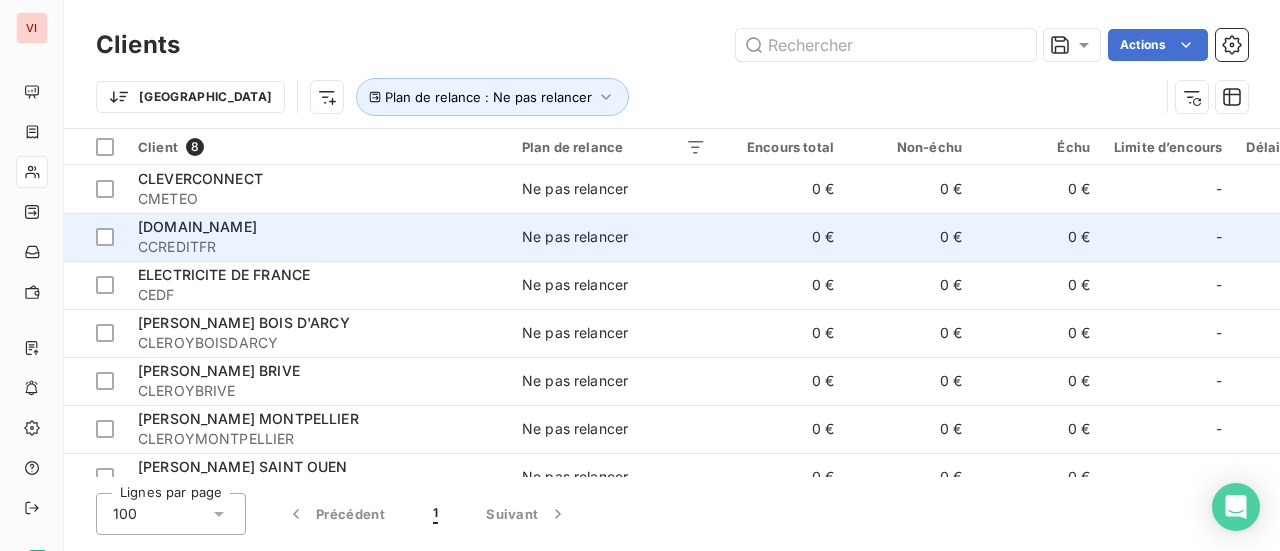 click on "CREDIT.FR" at bounding box center [318, 227] 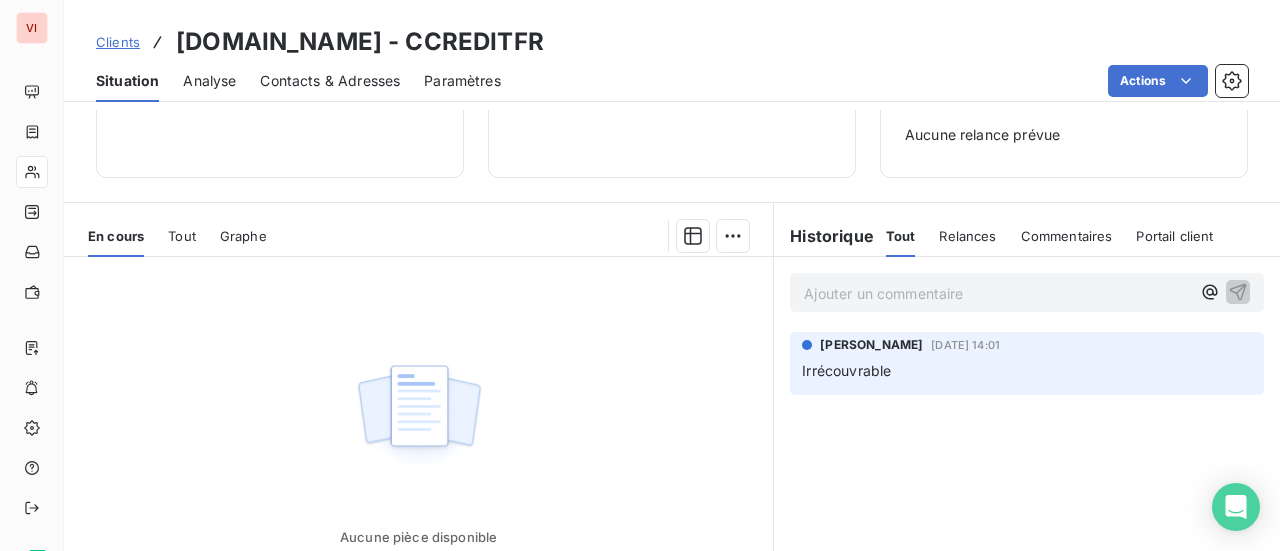 scroll, scrollTop: 0, scrollLeft: 0, axis: both 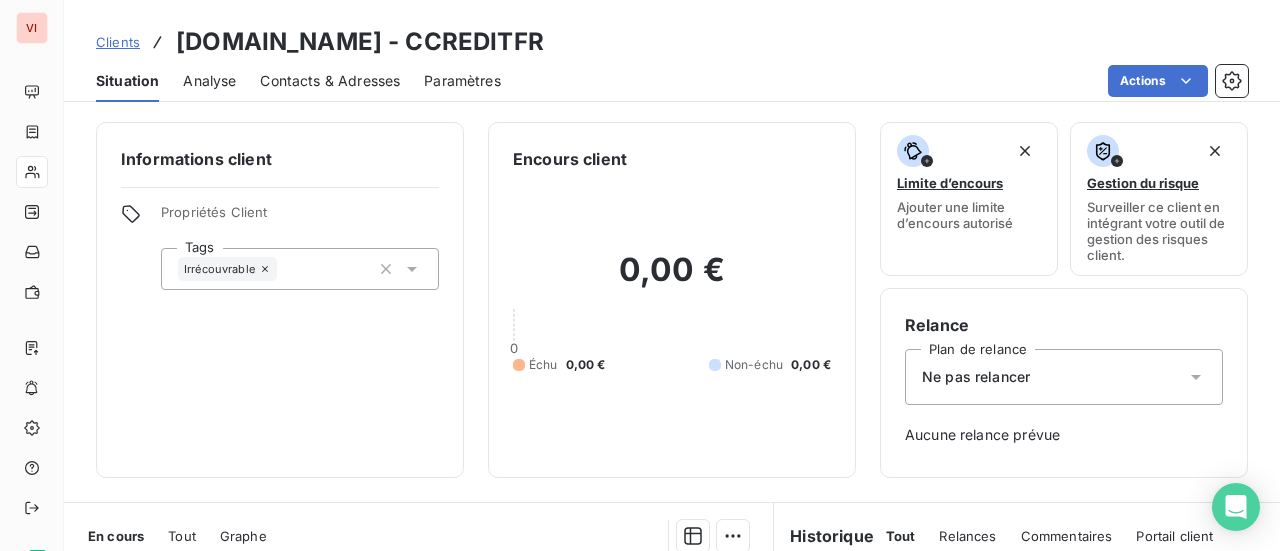 click on "Ne pas relancer" at bounding box center (1064, 377) 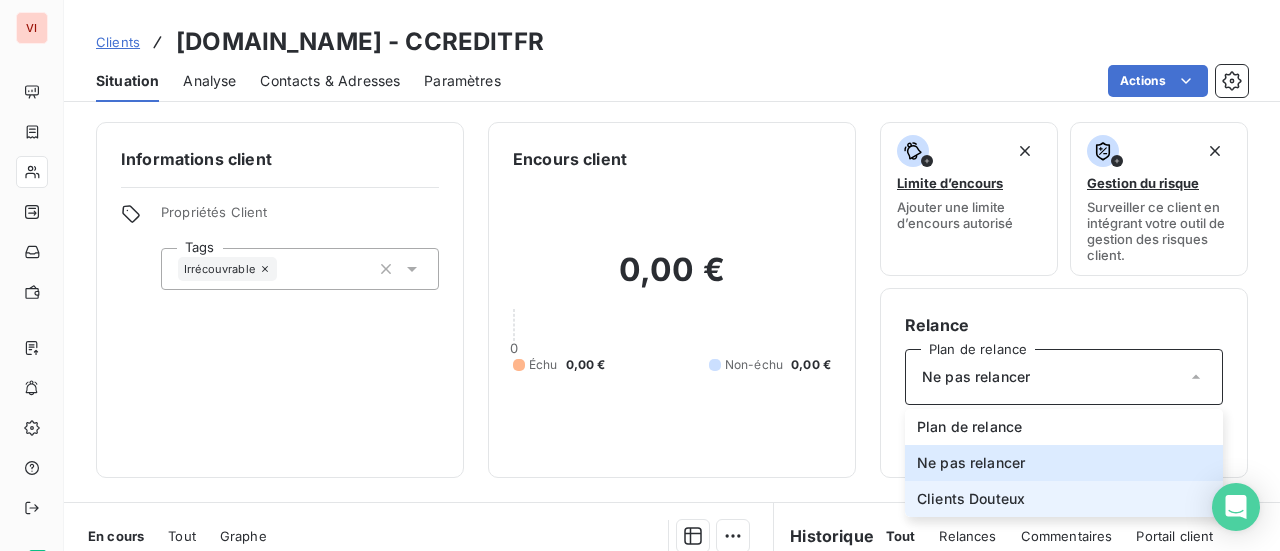 click on "Clients Douteux" at bounding box center [971, 499] 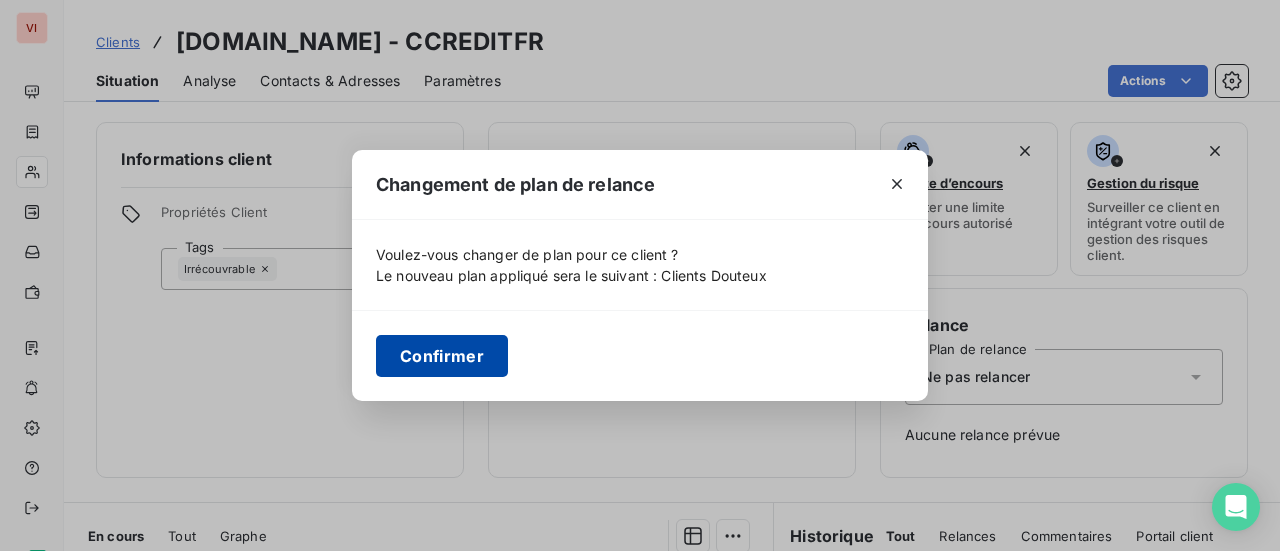 click on "Confirmer" at bounding box center [442, 356] 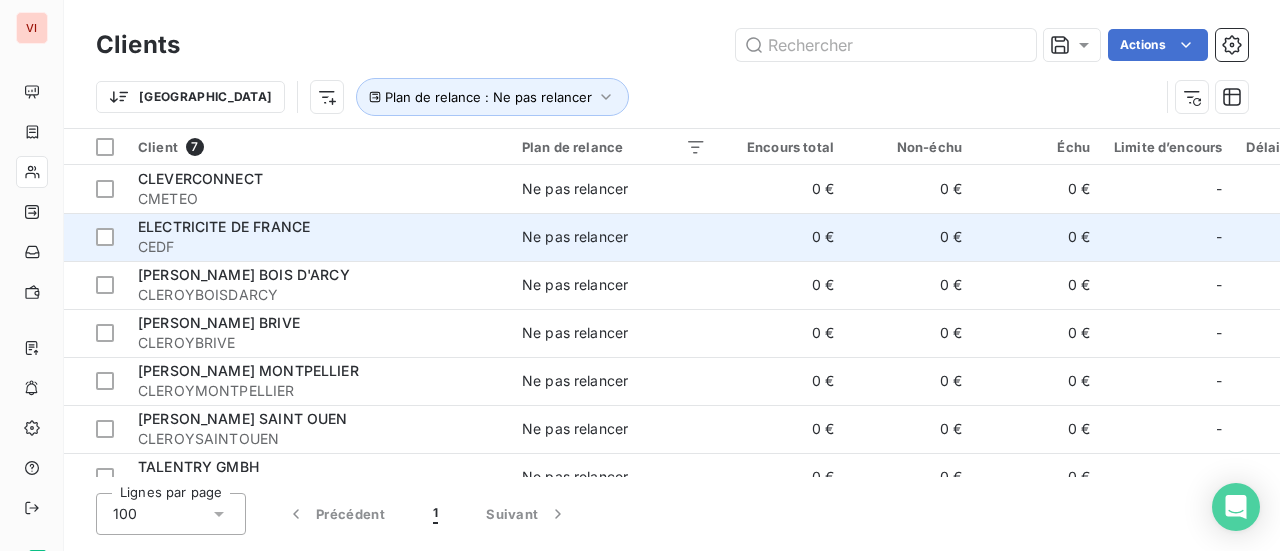 click on "CEDF" at bounding box center [318, 247] 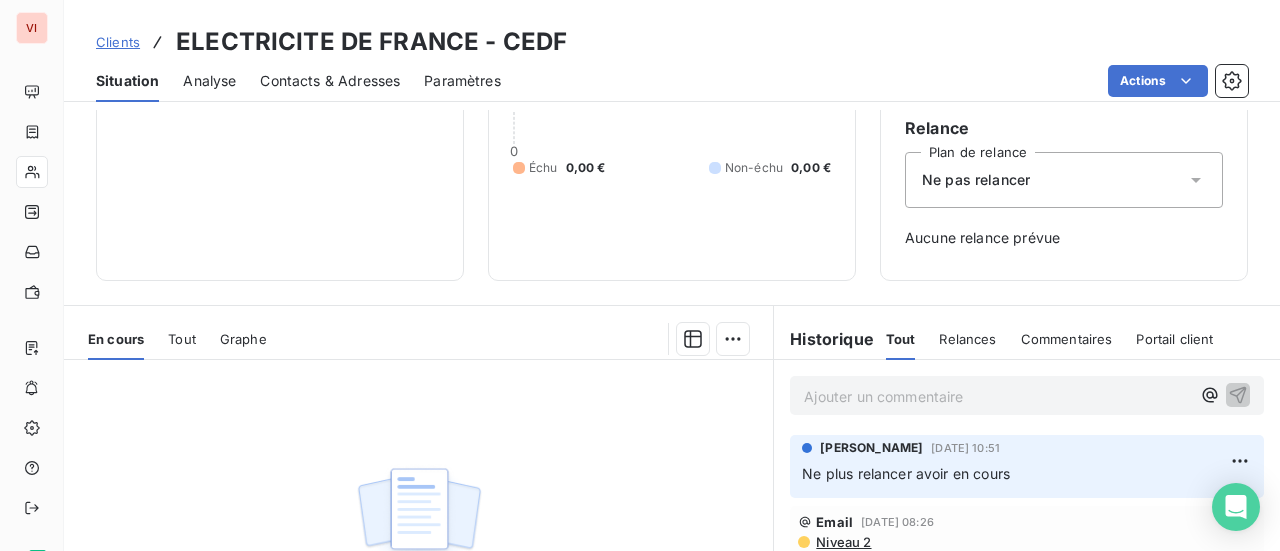 scroll, scrollTop: 200, scrollLeft: 0, axis: vertical 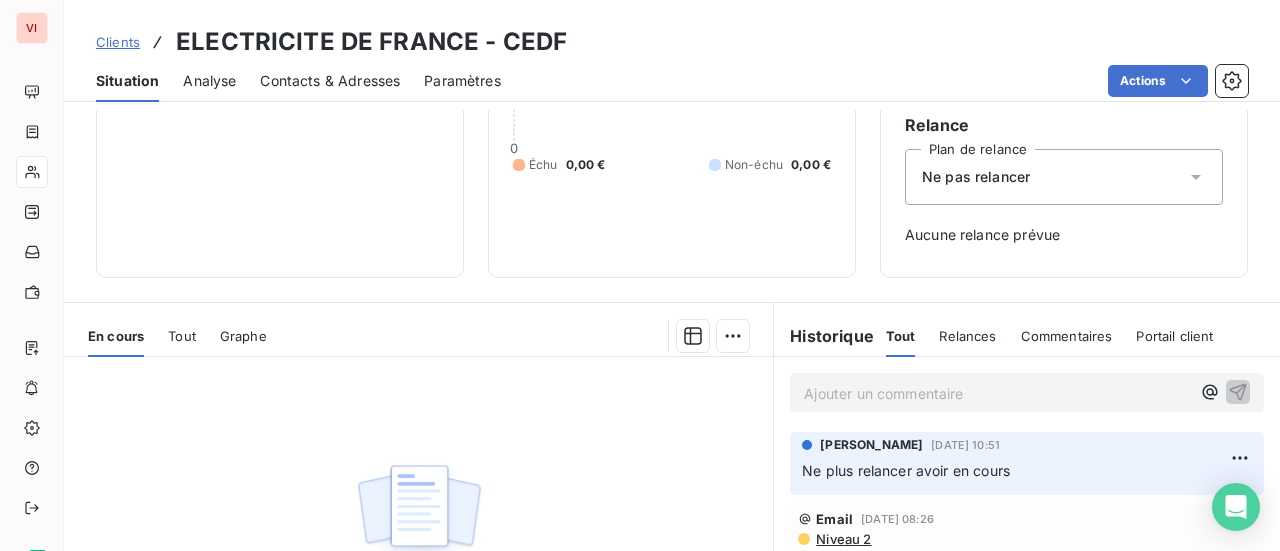 drag, startPoint x: 1039, startPoint y: 175, endPoint x: 1001, endPoint y: 171, distance: 38.209946 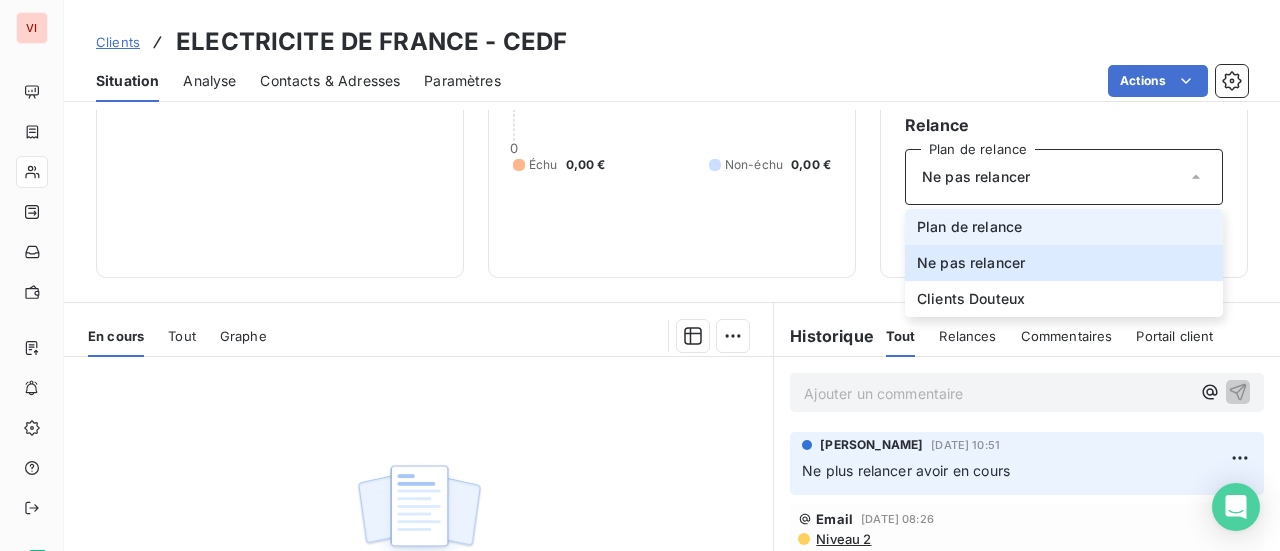 click on "Plan de relance" at bounding box center (969, 227) 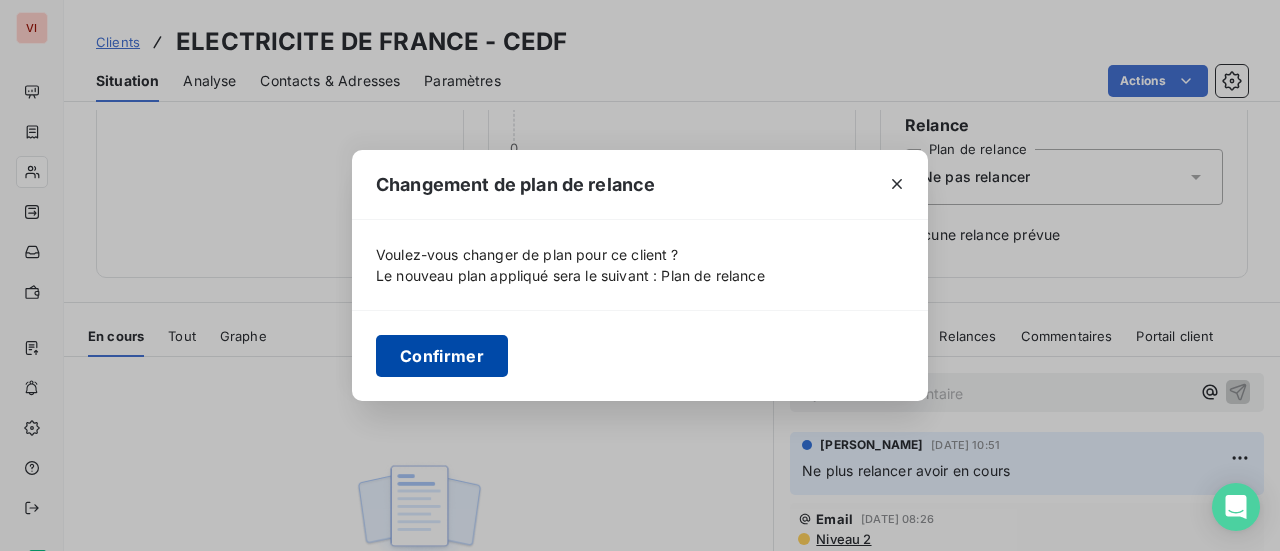 click on "Confirmer" at bounding box center [442, 356] 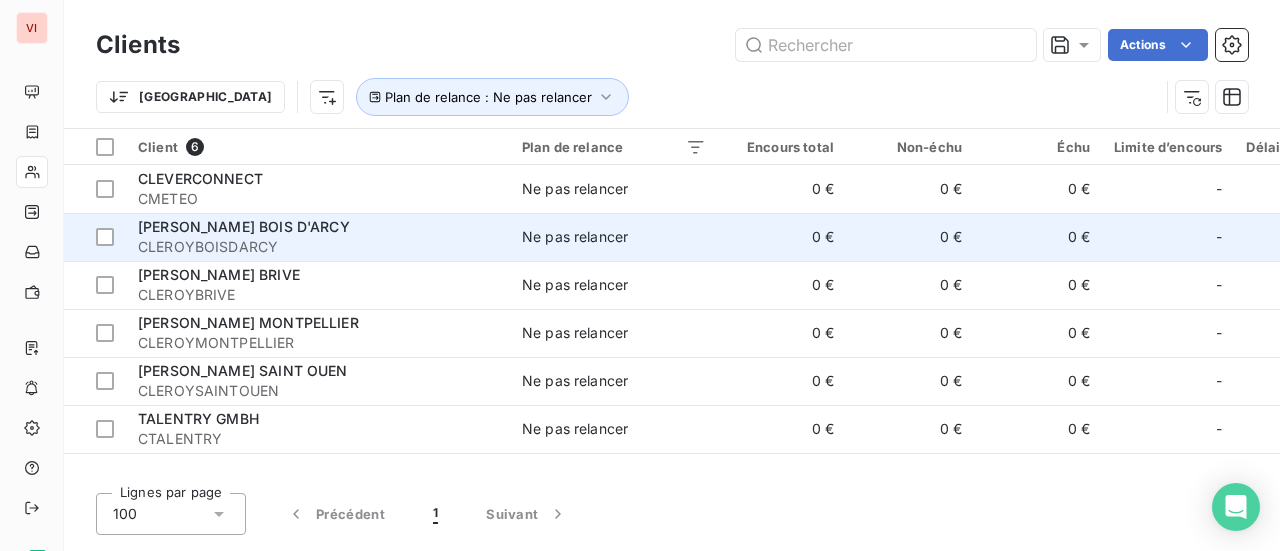 click on "LEROY MERLIN BOIS D'ARCY" at bounding box center [244, 226] 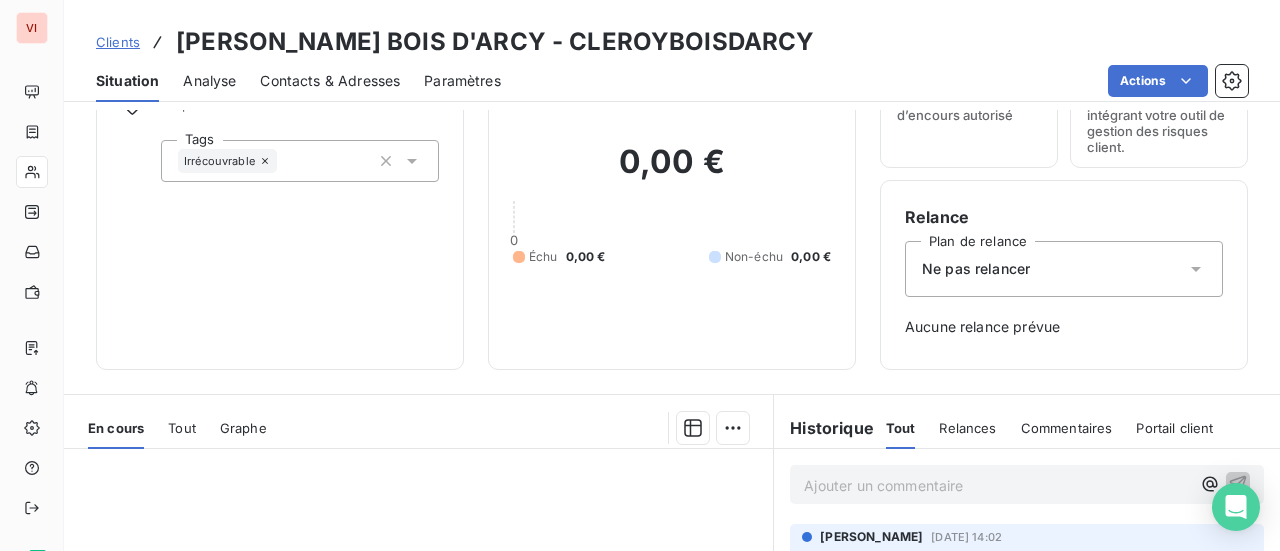 scroll, scrollTop: 100, scrollLeft: 0, axis: vertical 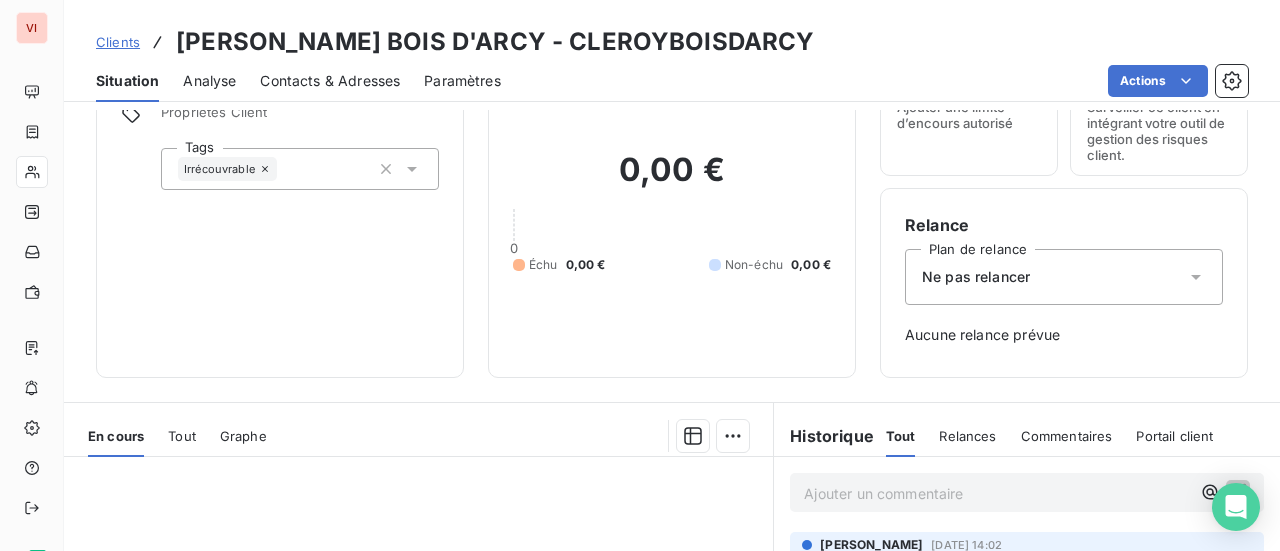 click on "Ne pas relancer" at bounding box center [1064, 277] 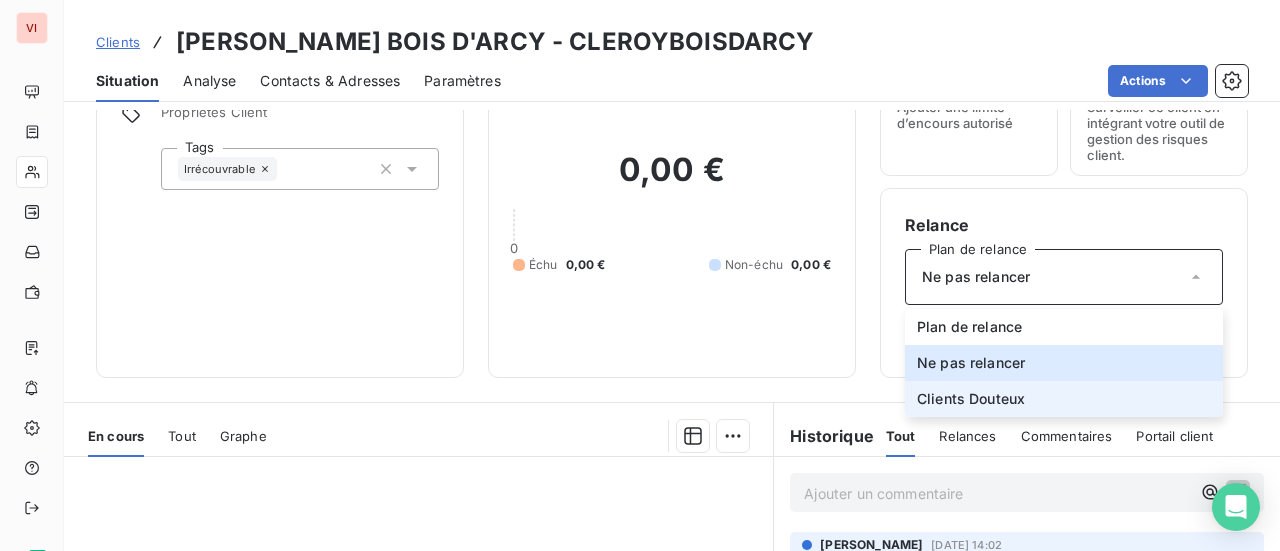 click on "Clients Douteux" at bounding box center (1064, 399) 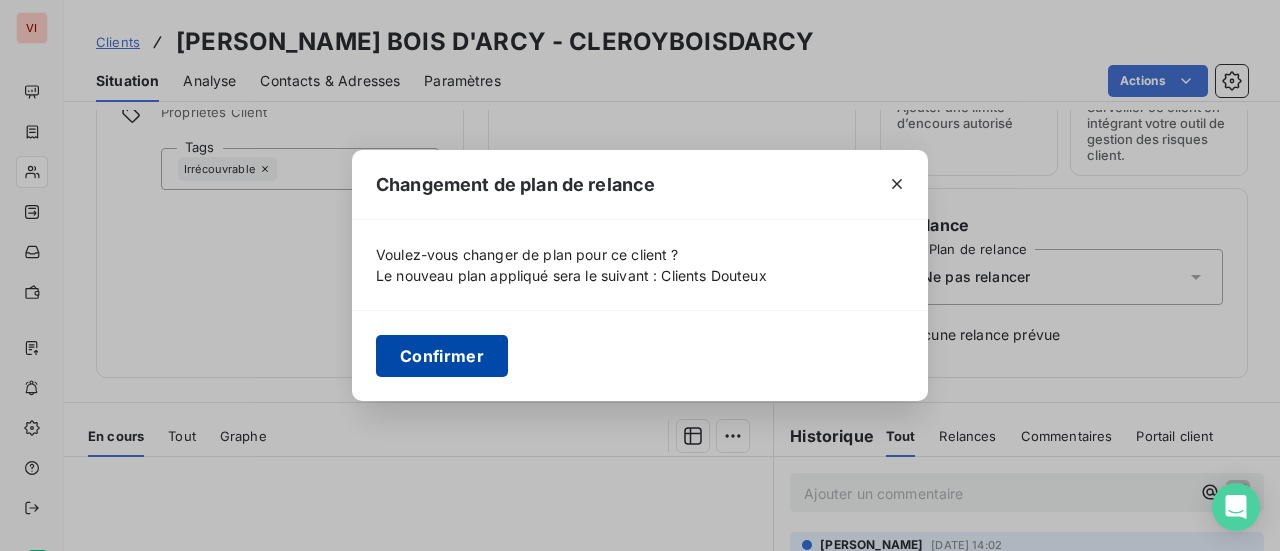 click on "Confirmer" at bounding box center (442, 356) 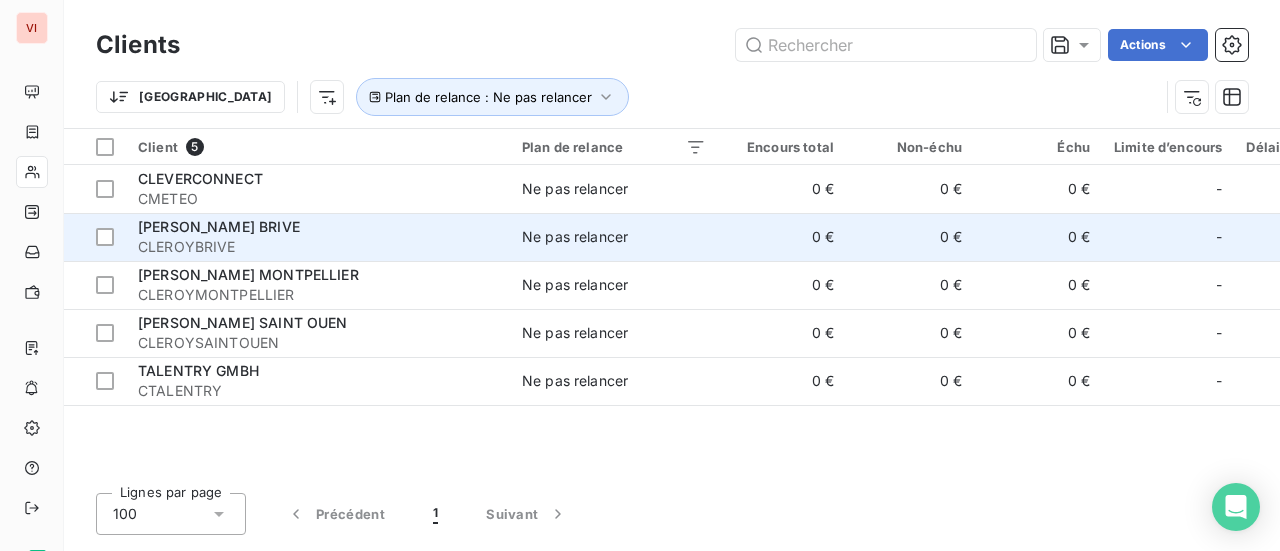 click on "CLEROYBRIVE" at bounding box center (318, 247) 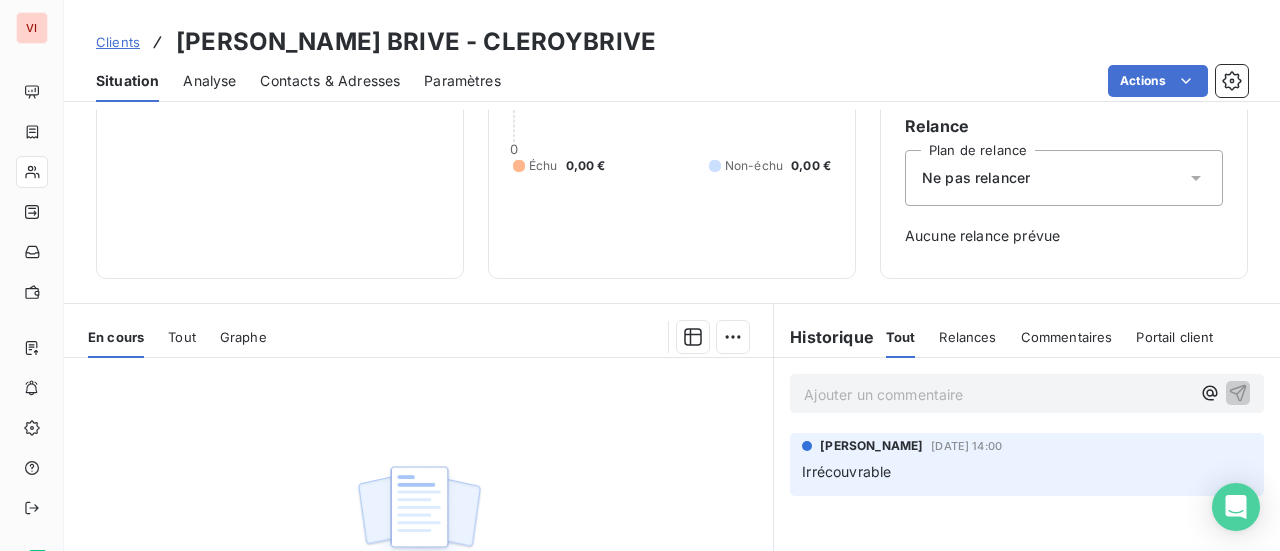 scroll, scrollTop: 200, scrollLeft: 0, axis: vertical 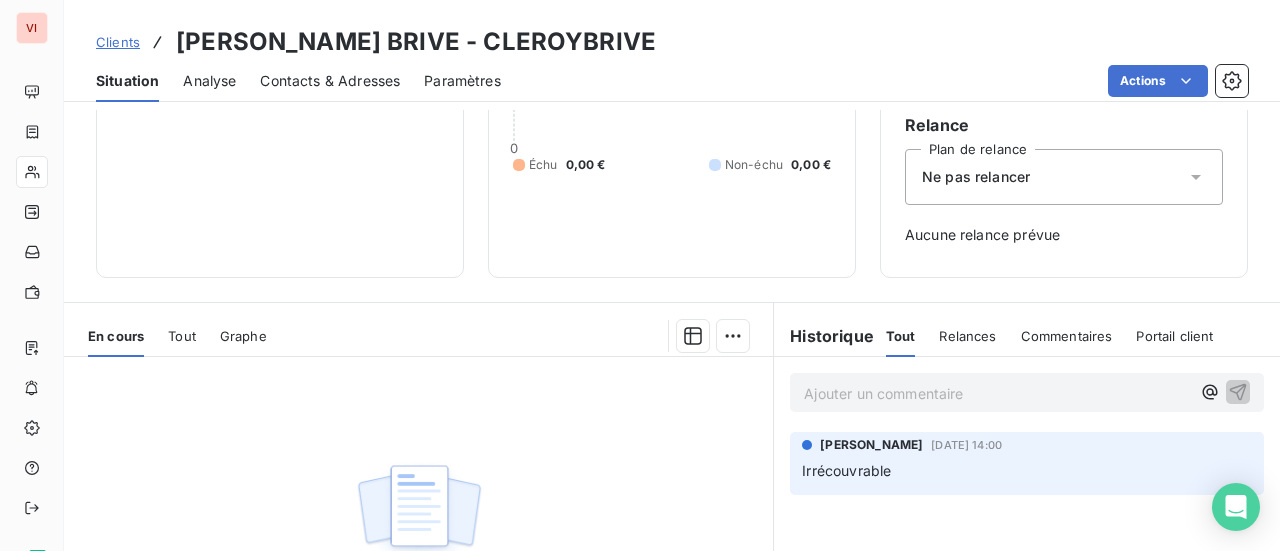 click 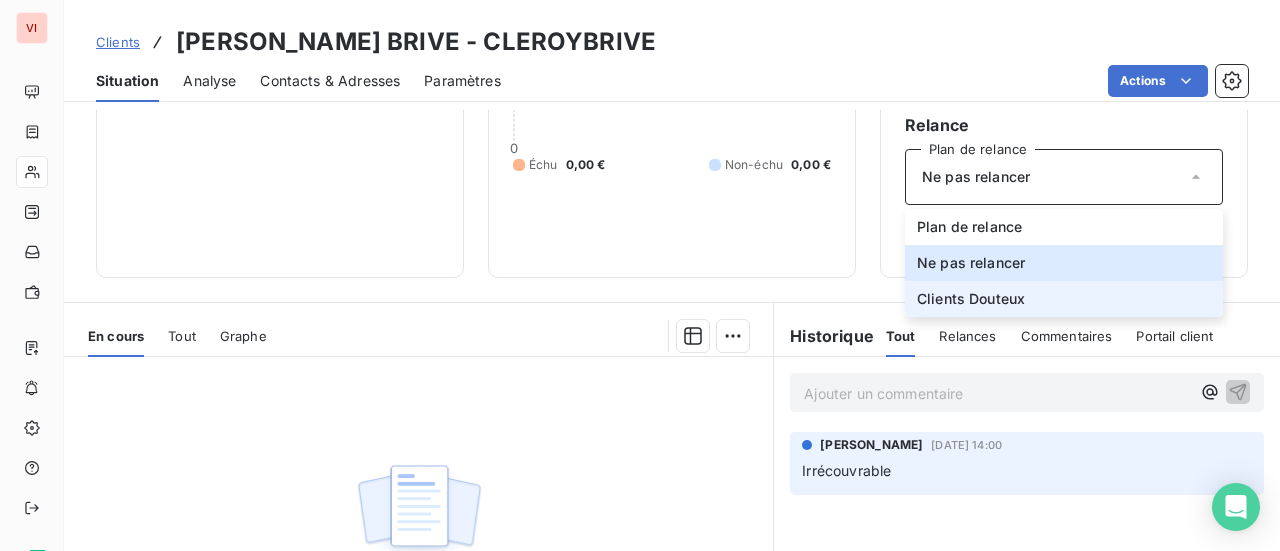 click on "Clients Douteux" at bounding box center (971, 299) 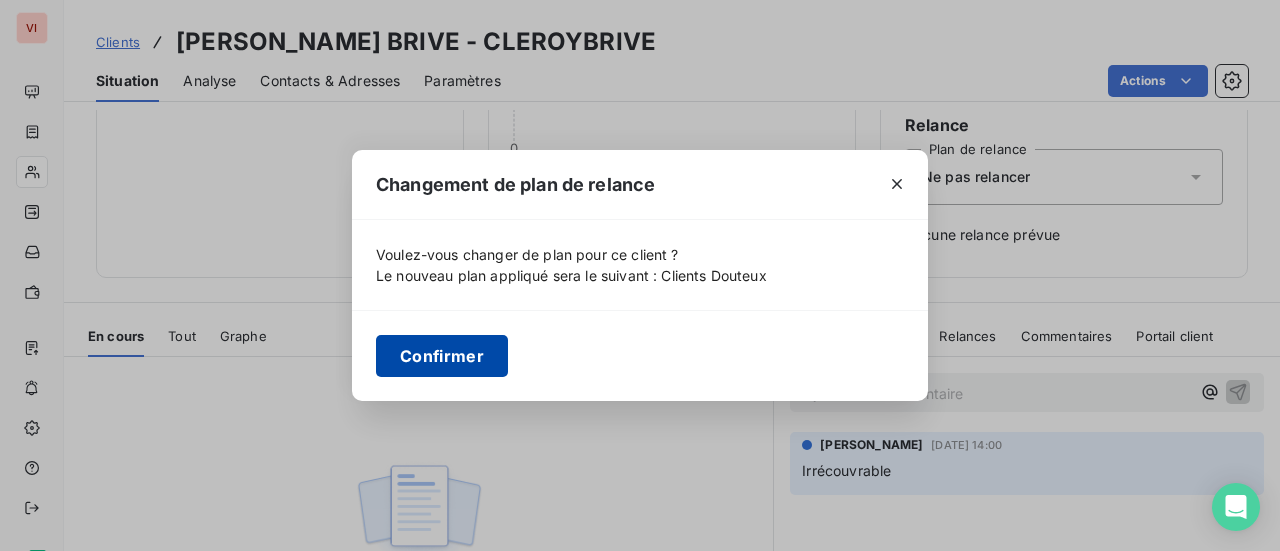 click on "Confirmer" at bounding box center [442, 356] 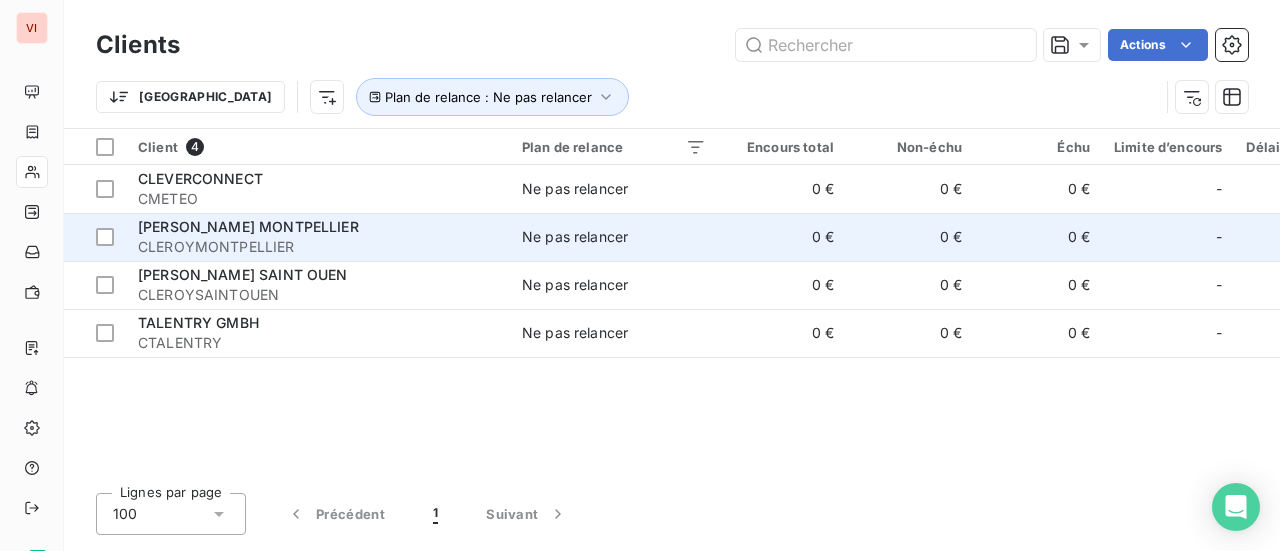 click on "LEROY MERLIN MONTPELLIER" at bounding box center (248, 226) 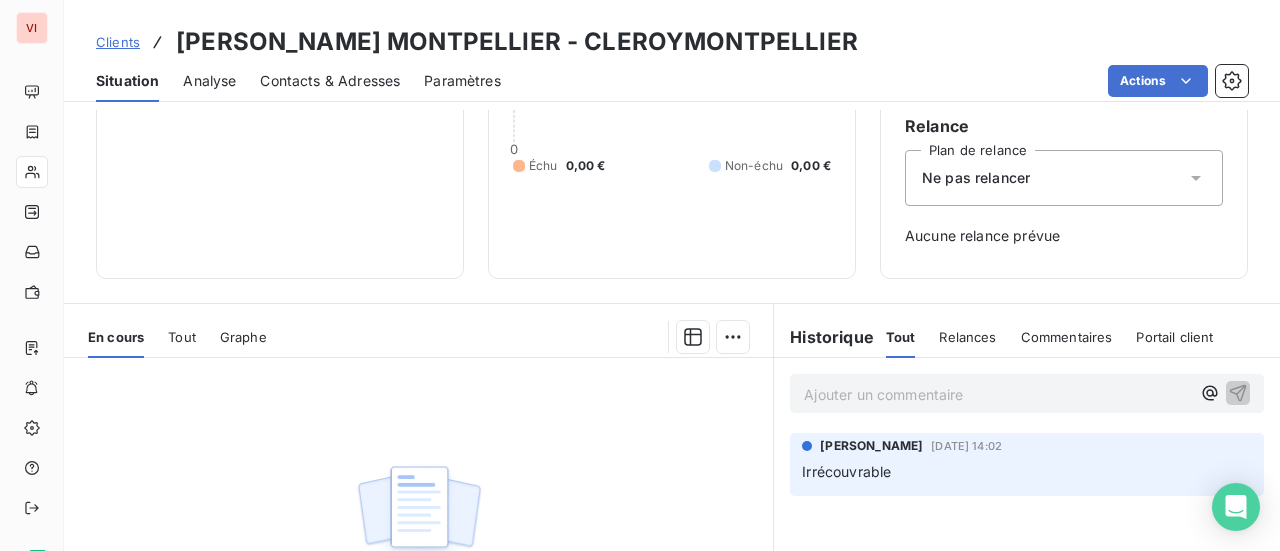scroll, scrollTop: 200, scrollLeft: 0, axis: vertical 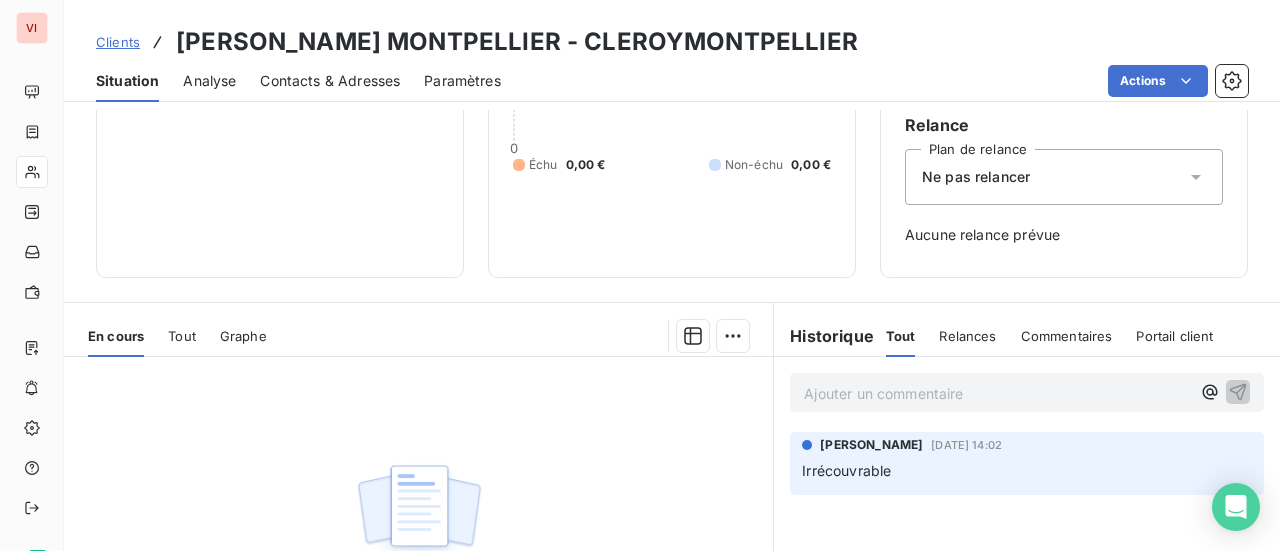 click on "Ne pas relancer" at bounding box center [1064, 177] 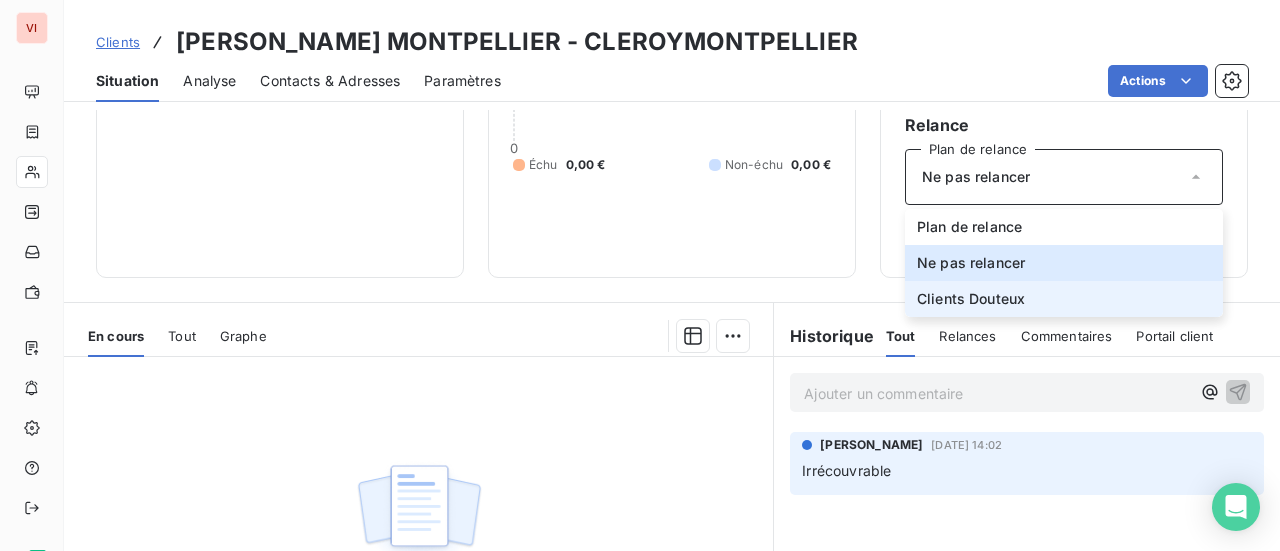 click on "Clients Douteux" at bounding box center (1064, 299) 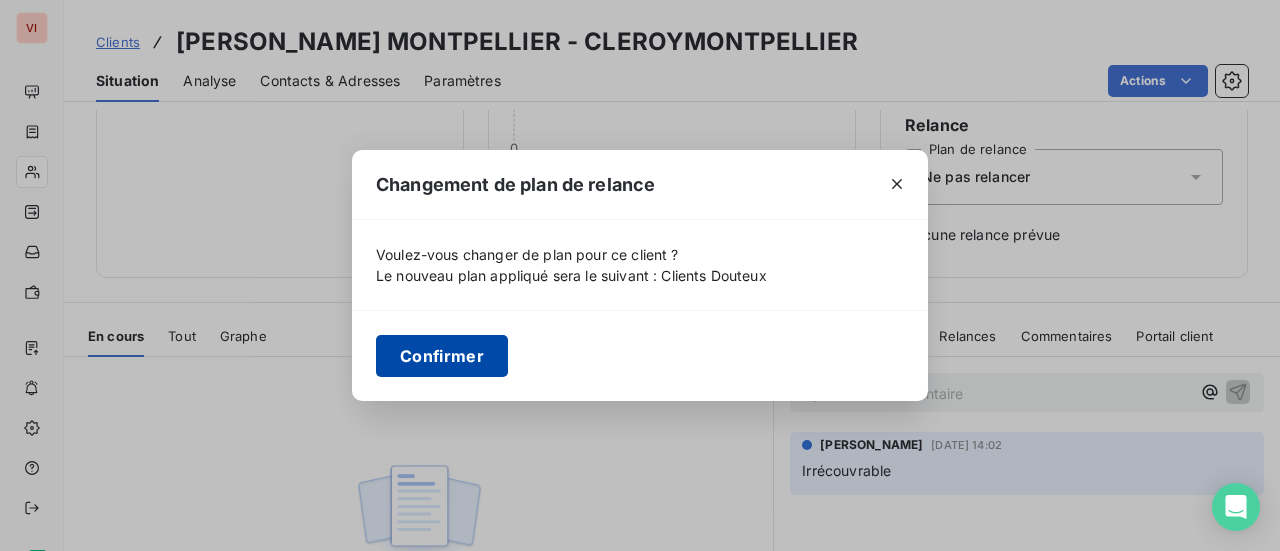 click on "Confirmer" at bounding box center (442, 356) 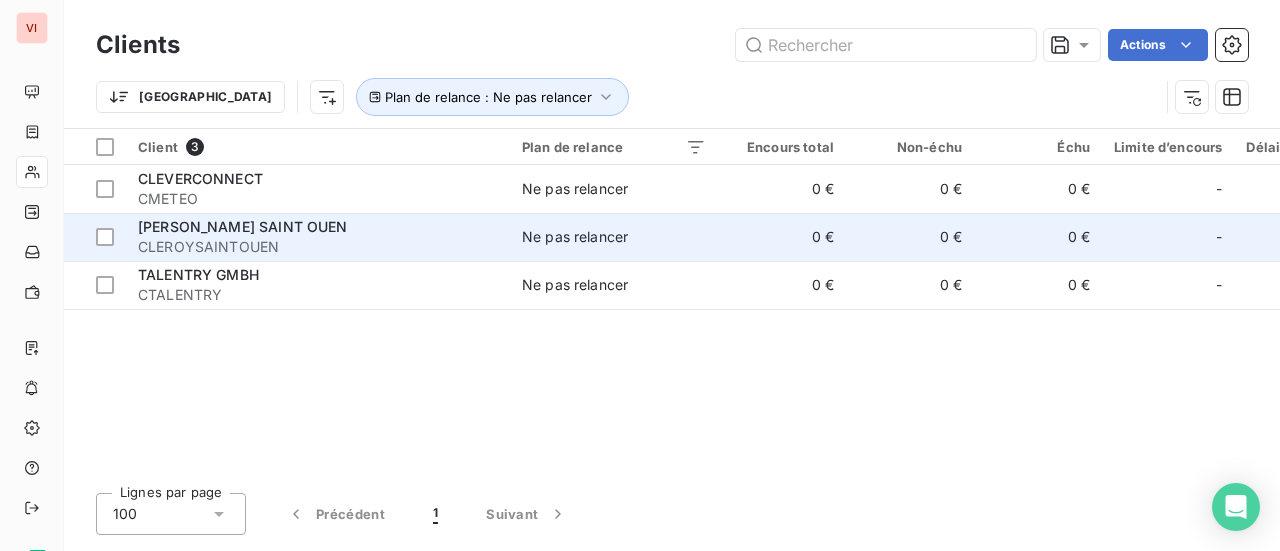 click on "CLEROYSAINTOUEN" at bounding box center (318, 247) 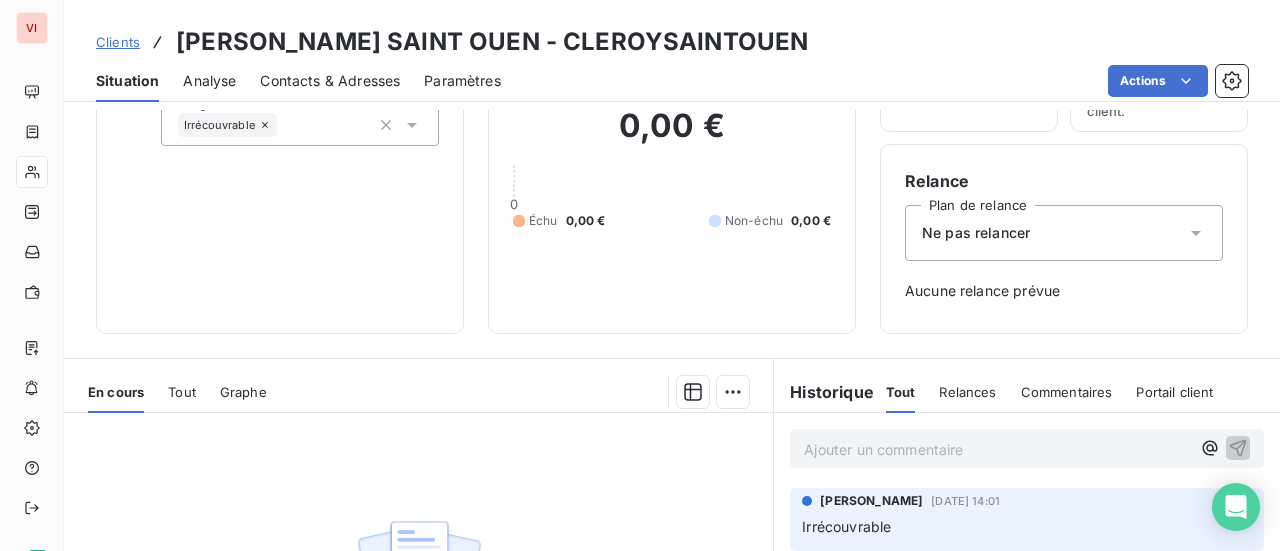 scroll, scrollTop: 100, scrollLeft: 0, axis: vertical 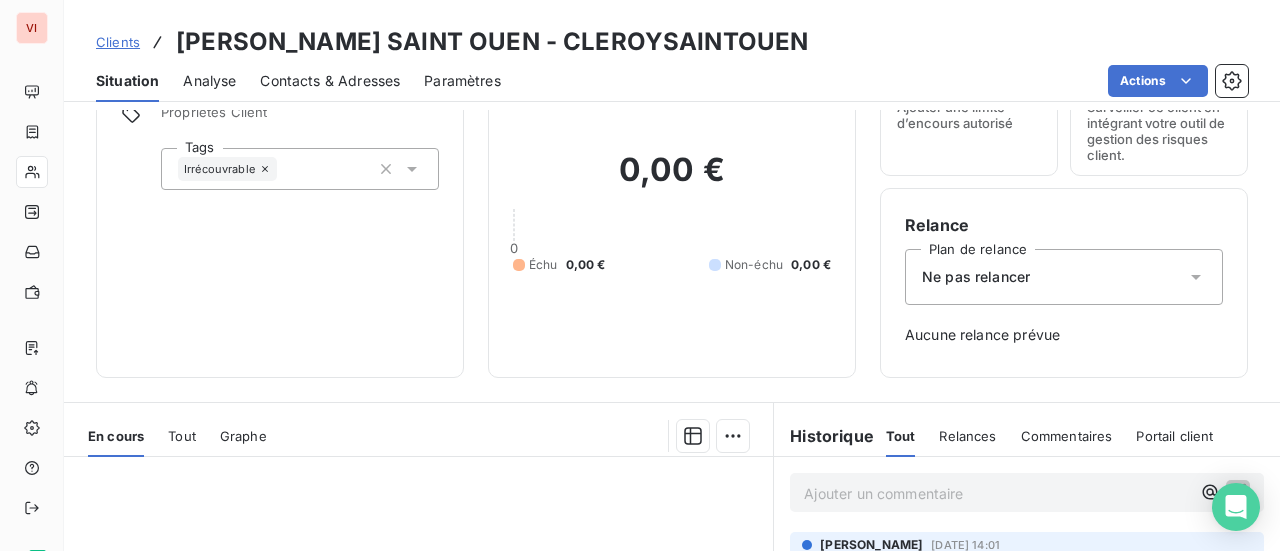 click on "Ne pas relancer" at bounding box center (1064, 277) 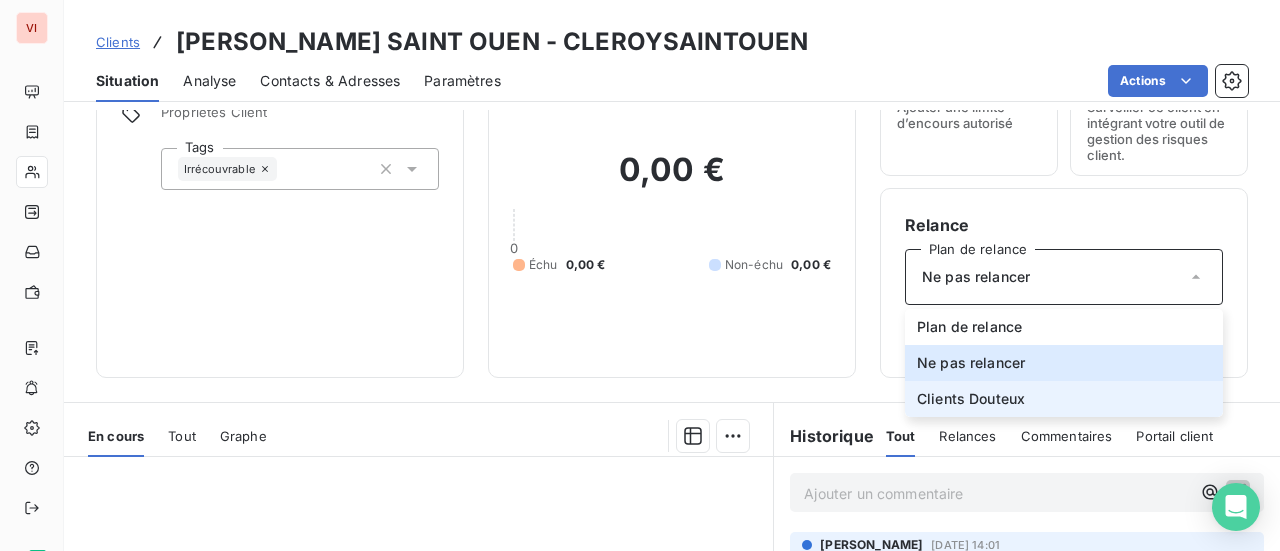 click on "Clients Douteux" at bounding box center (971, 399) 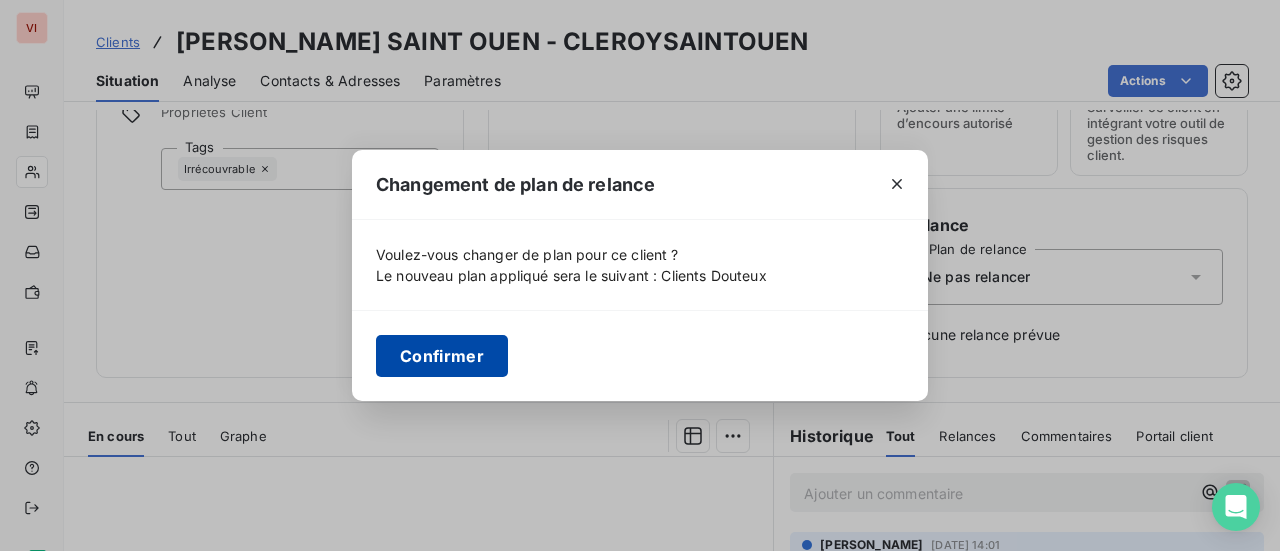 click on "Confirmer" at bounding box center [442, 356] 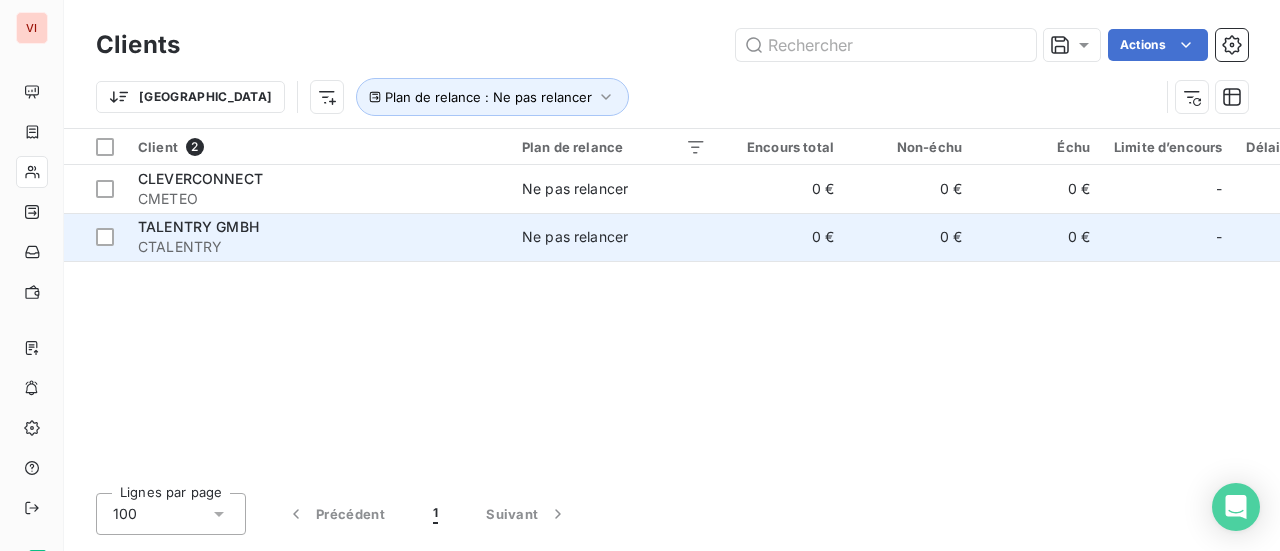 click on "TALENTRY GMBH" at bounding box center [318, 227] 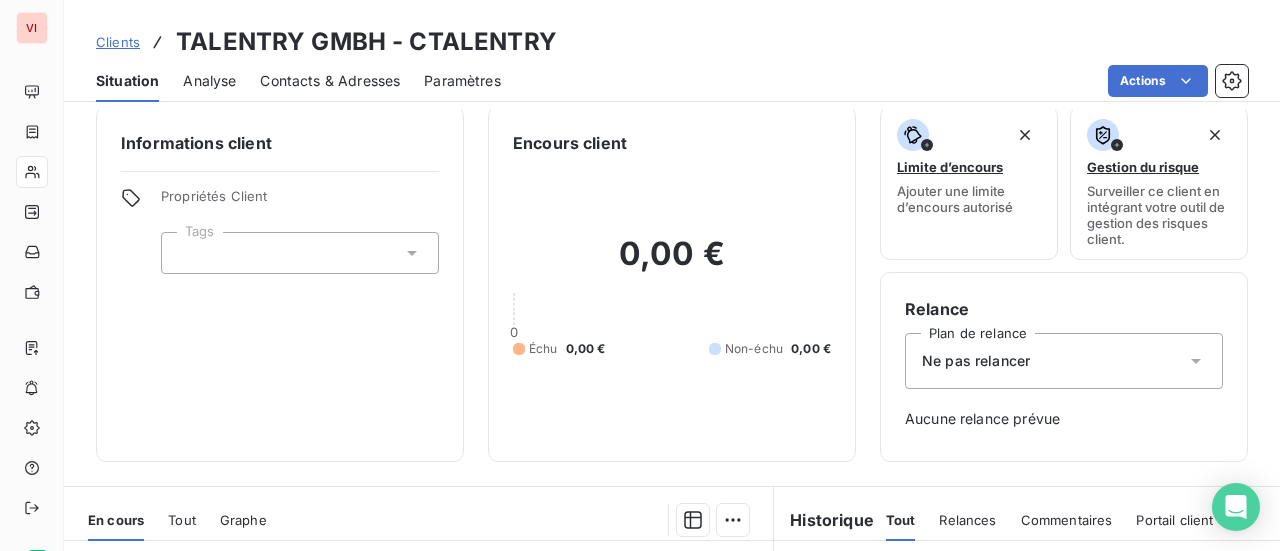 scroll, scrollTop: 0, scrollLeft: 0, axis: both 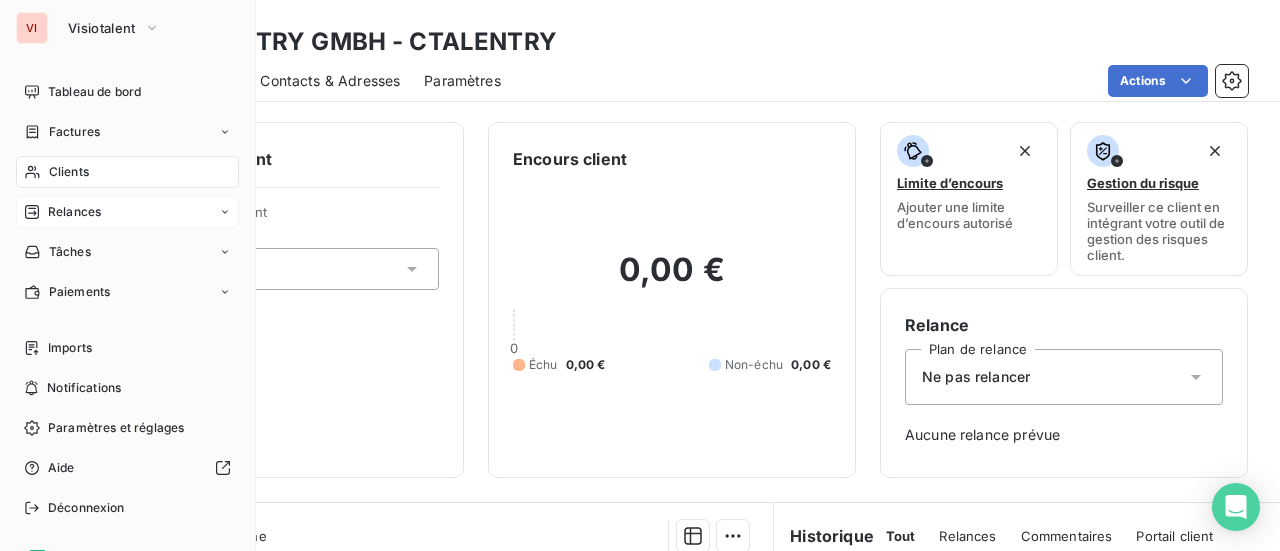 click on "Relances" at bounding box center [74, 212] 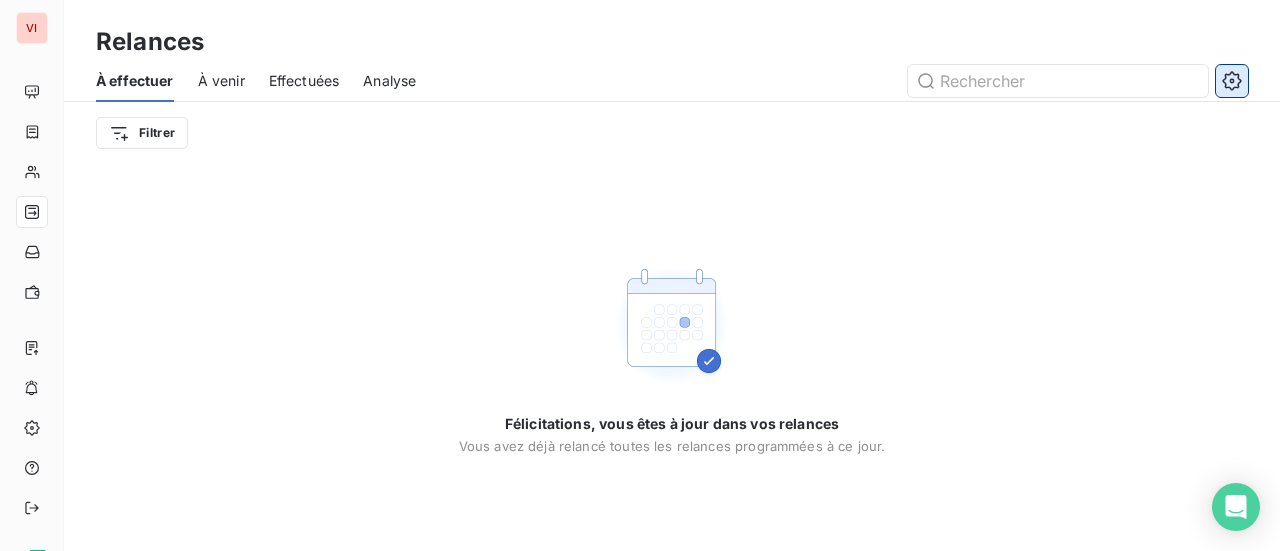 click 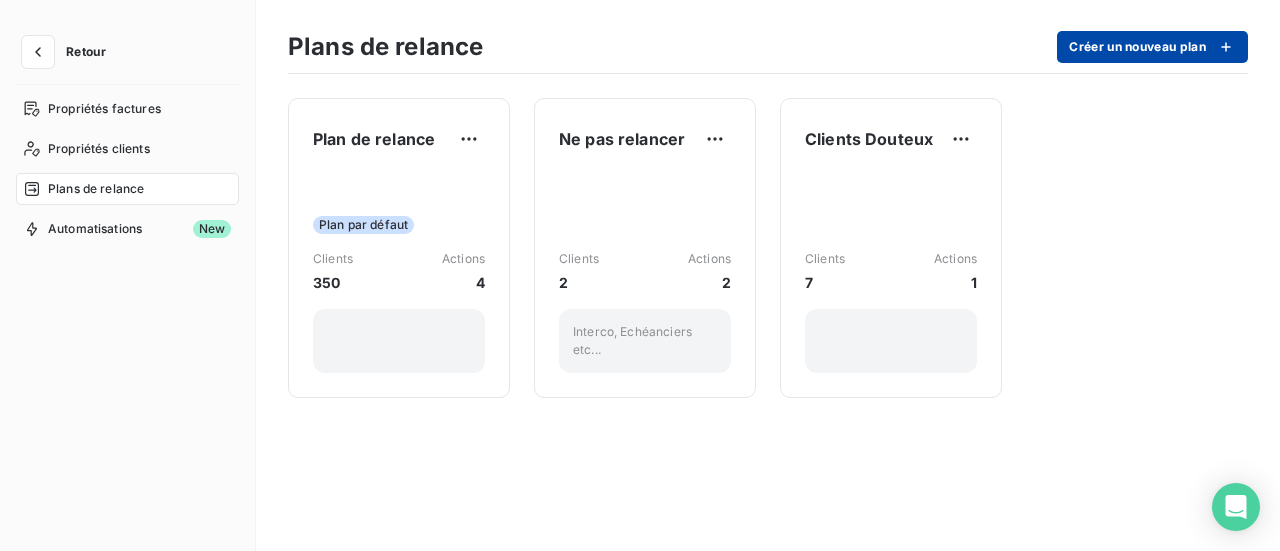 click on "Créer un nouveau plan" at bounding box center [1152, 47] 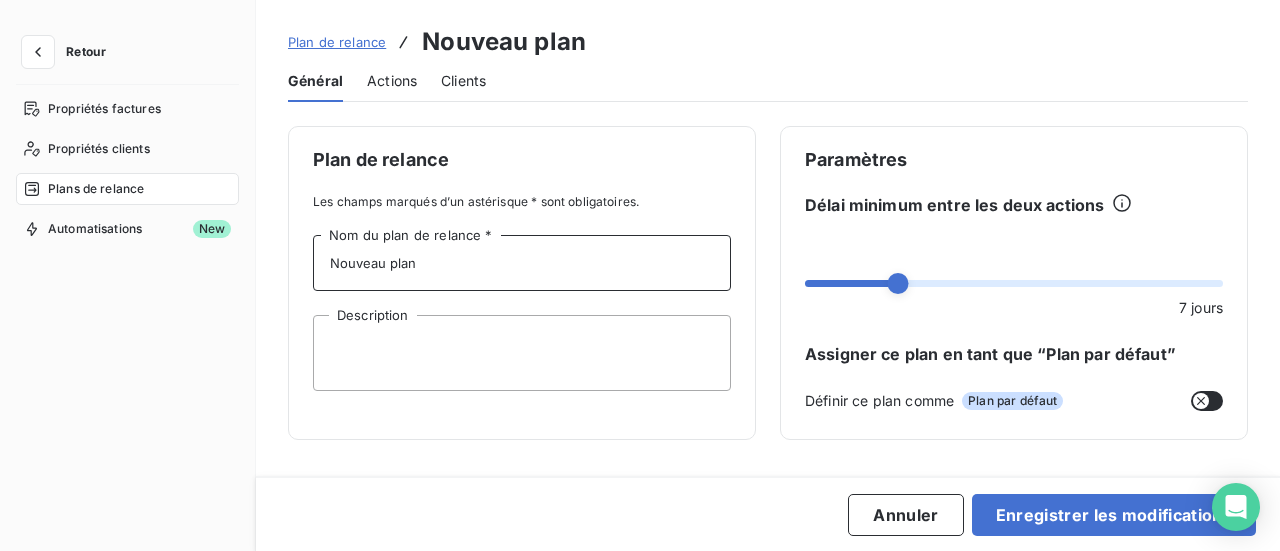click on "Nouveau plan" at bounding box center (522, 263) 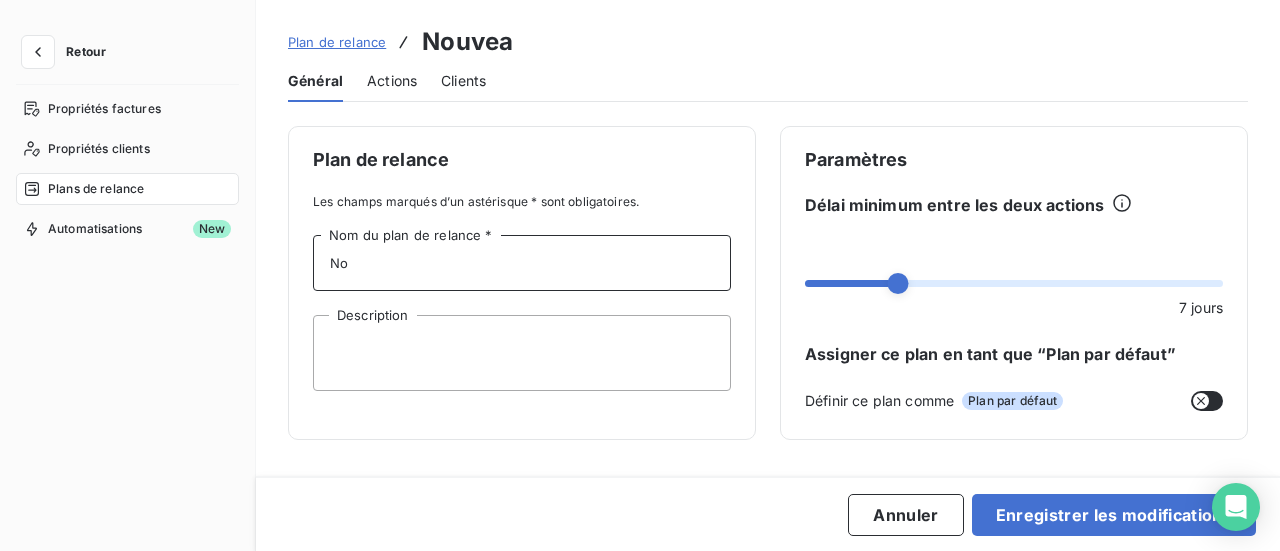 type on "N" 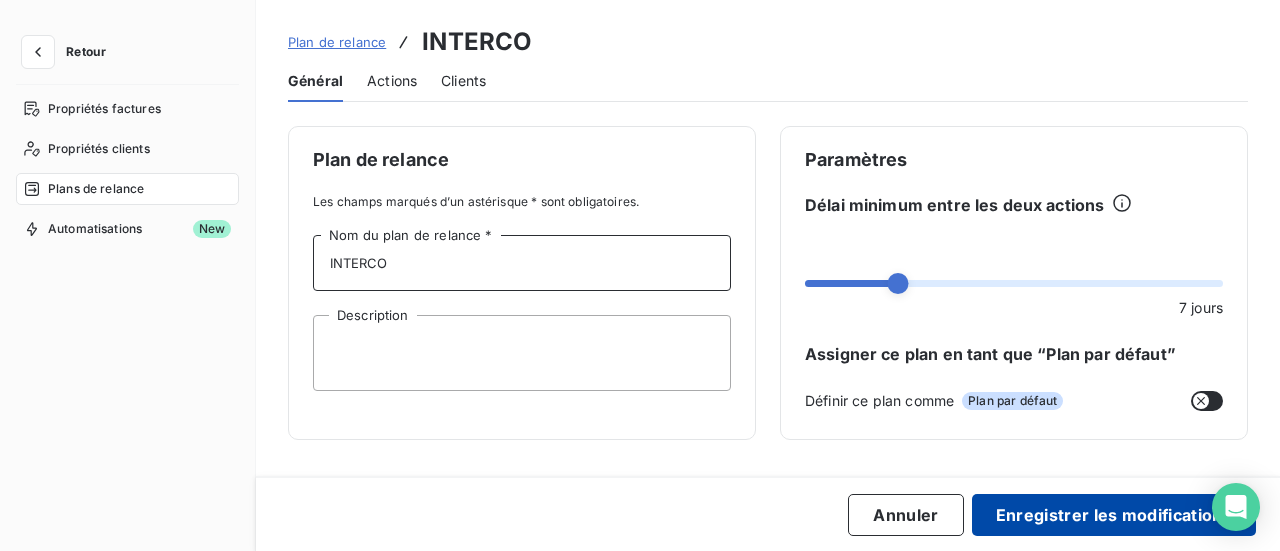 type on "INTERCO" 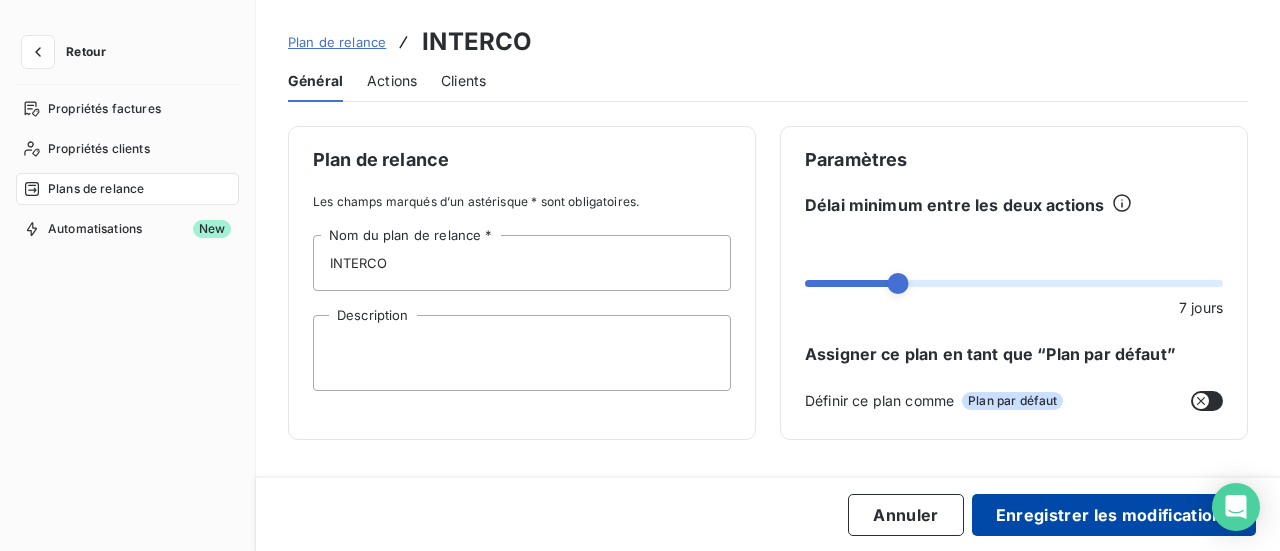 click on "Enregistrer les modifications" at bounding box center [1114, 515] 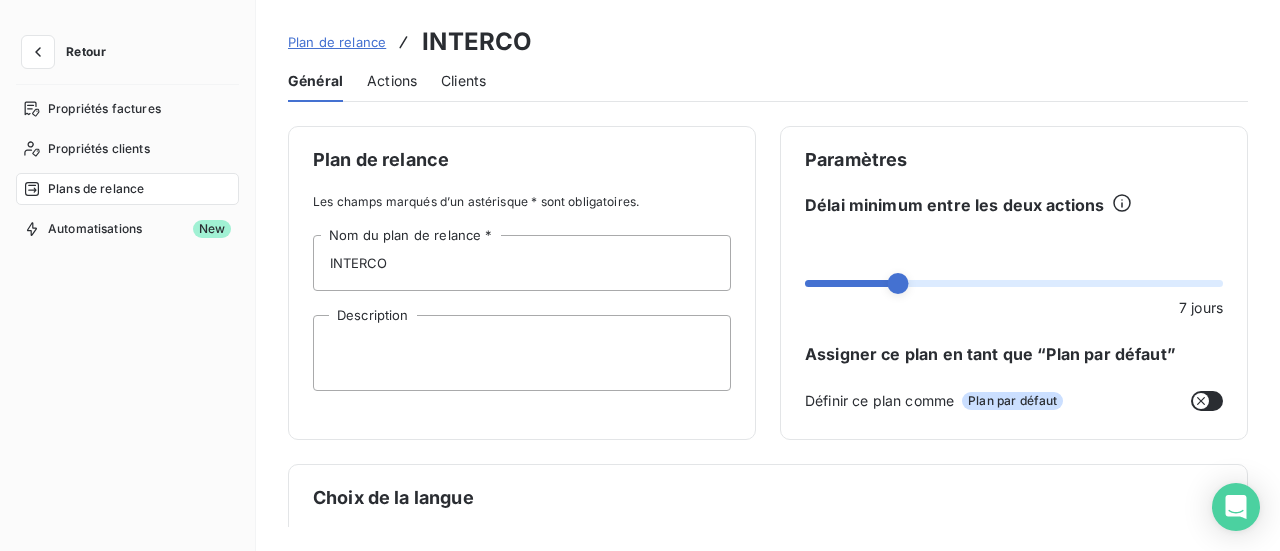click on "Plan de relance" at bounding box center [337, 42] 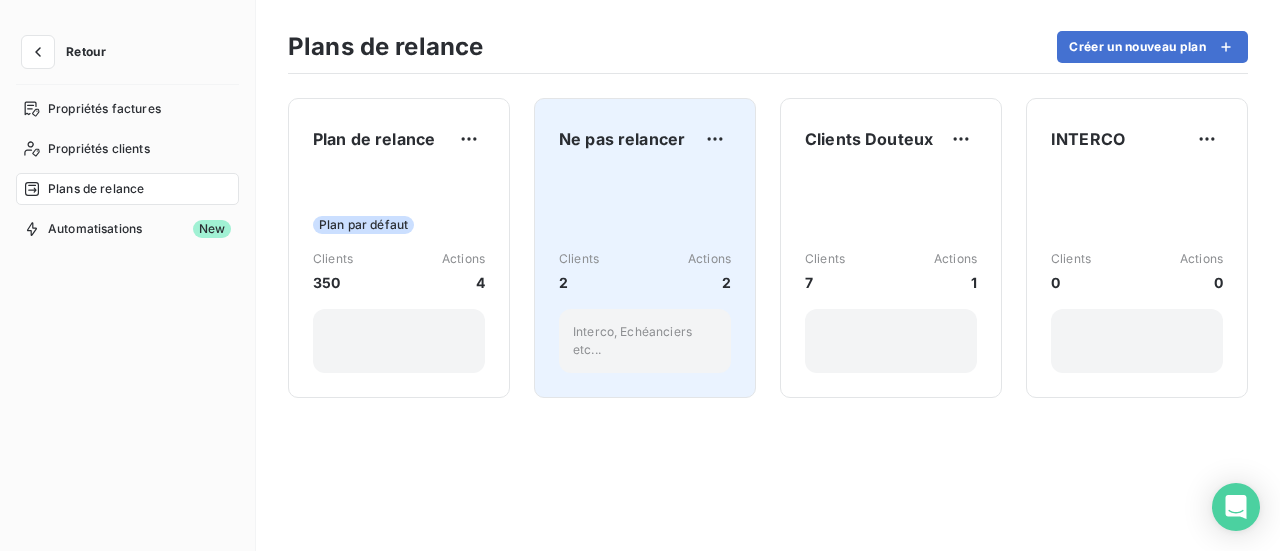 click on "Clients 2 Actions 2 Interco, Echéanciers etc..." at bounding box center (645, 272) 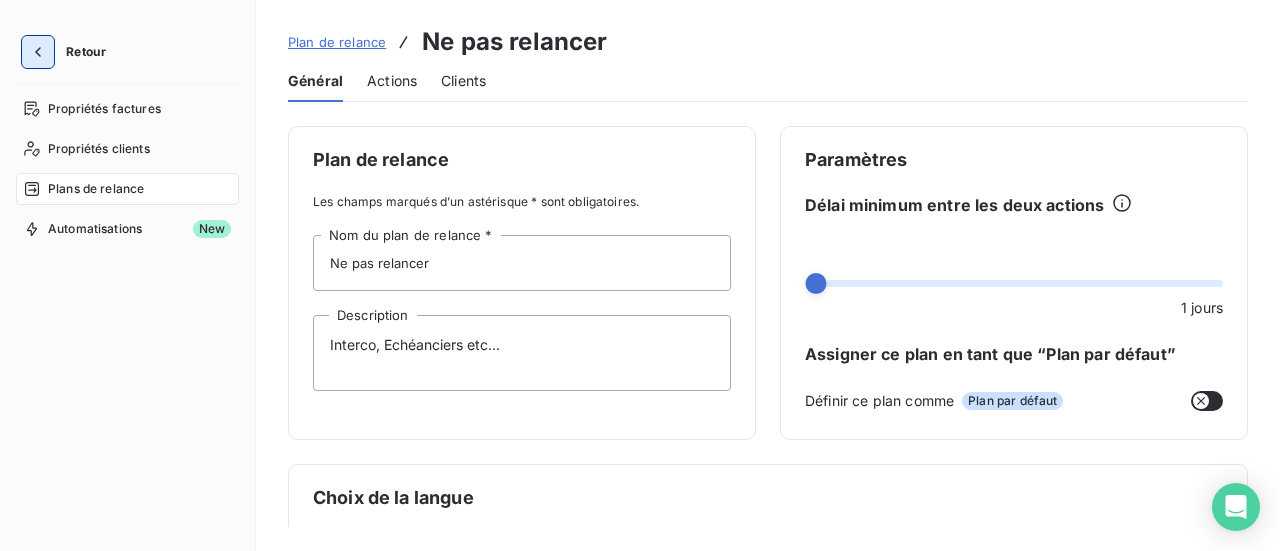 click 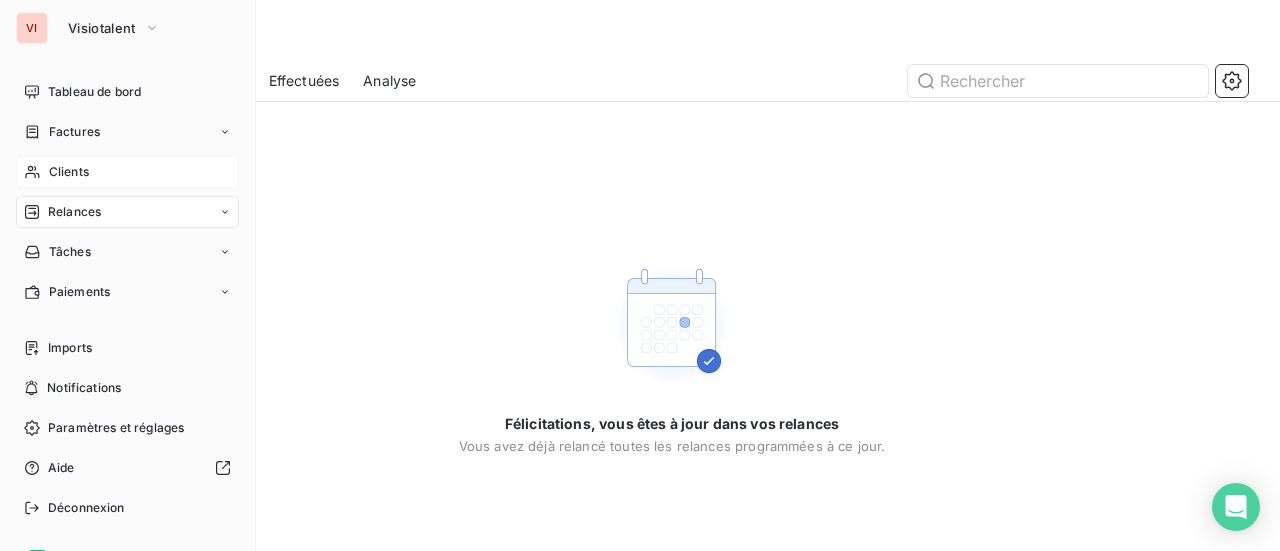 click on "Clients" at bounding box center (69, 172) 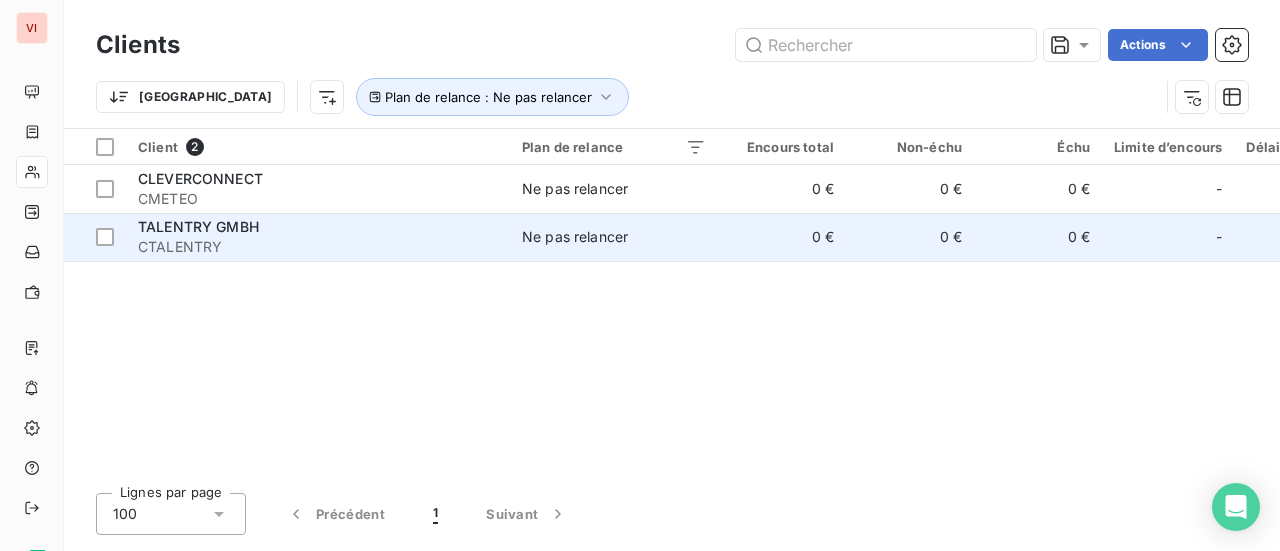 click on "0 €" at bounding box center (782, 237) 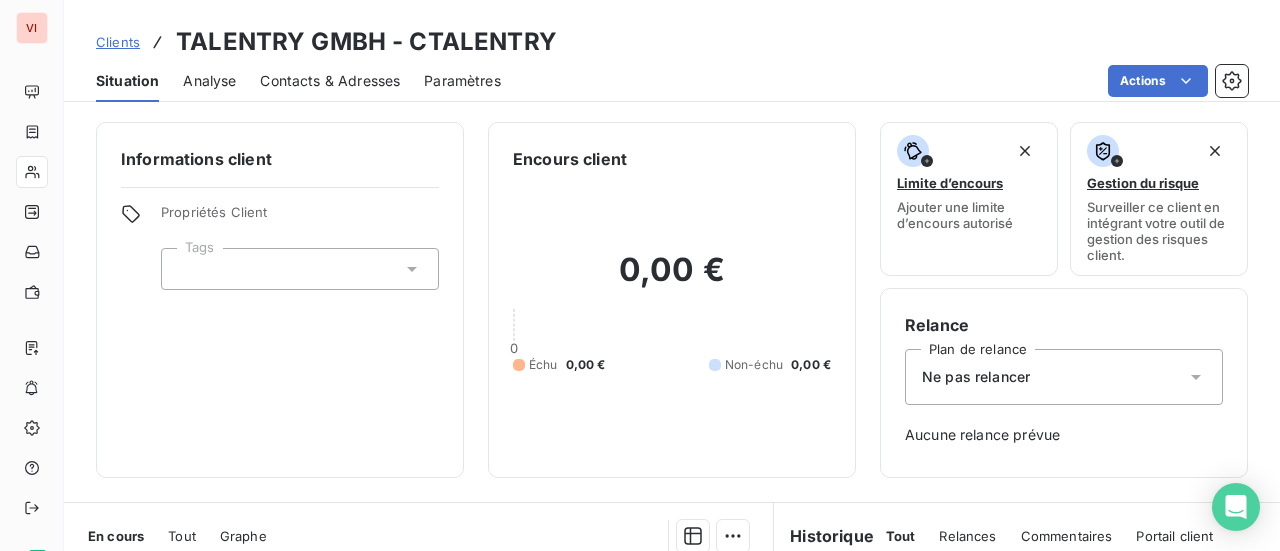 click 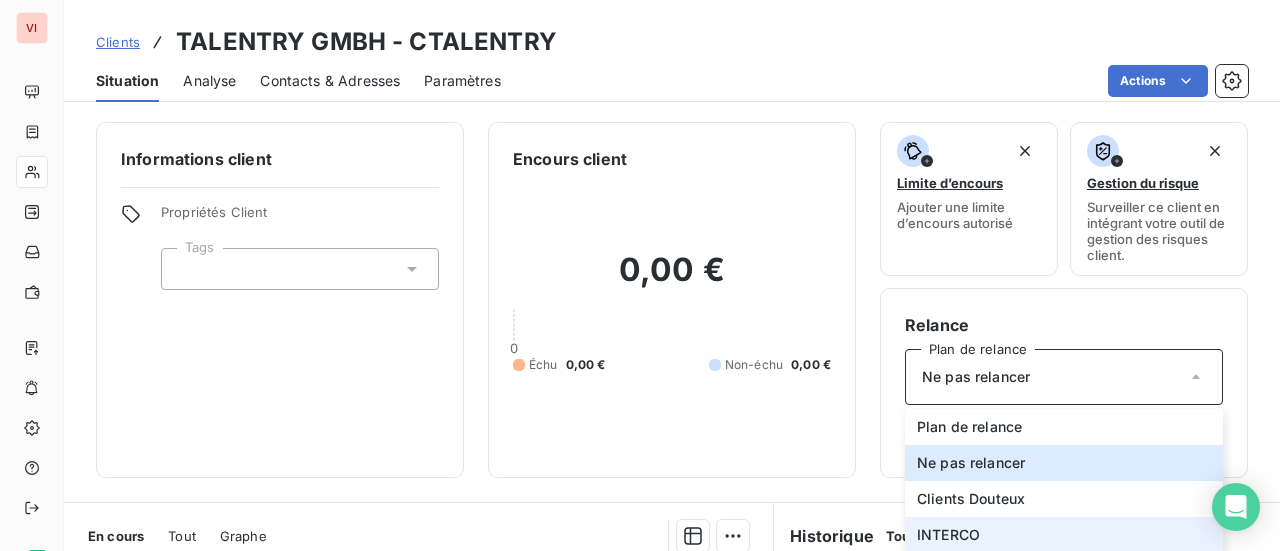 scroll, scrollTop: 0, scrollLeft: 0, axis: both 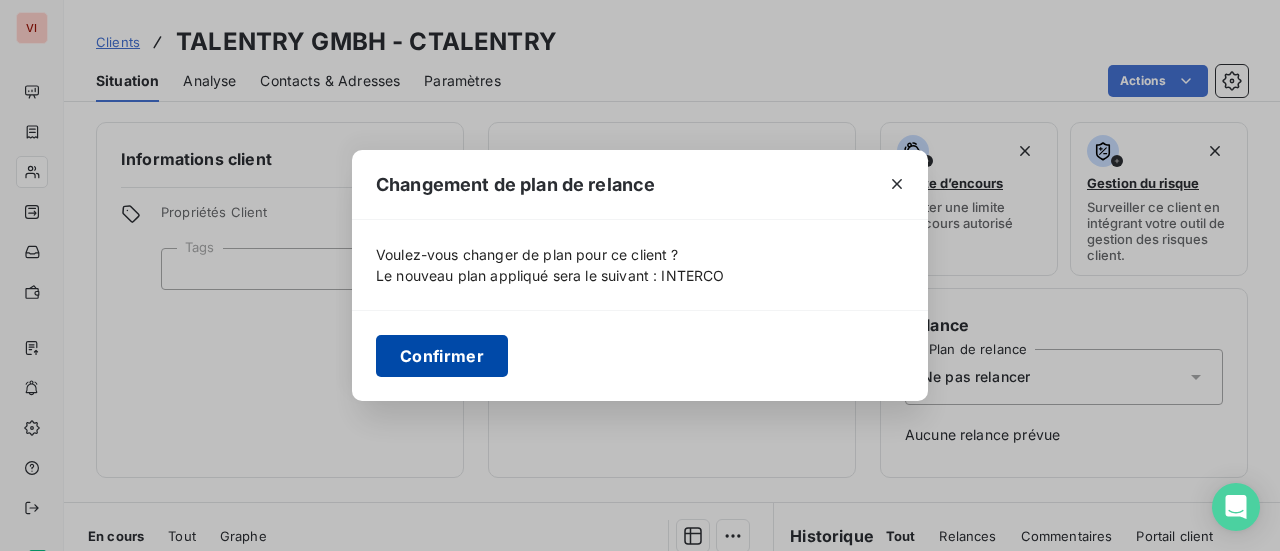 click on "Confirmer" at bounding box center [442, 356] 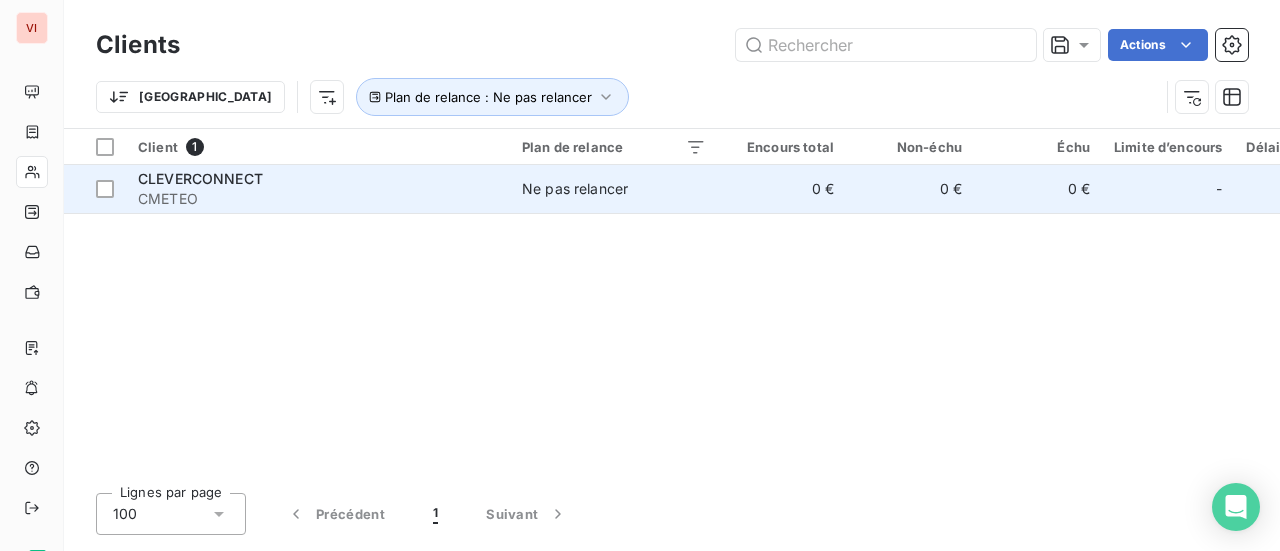 click on "CMETEO" at bounding box center (318, 199) 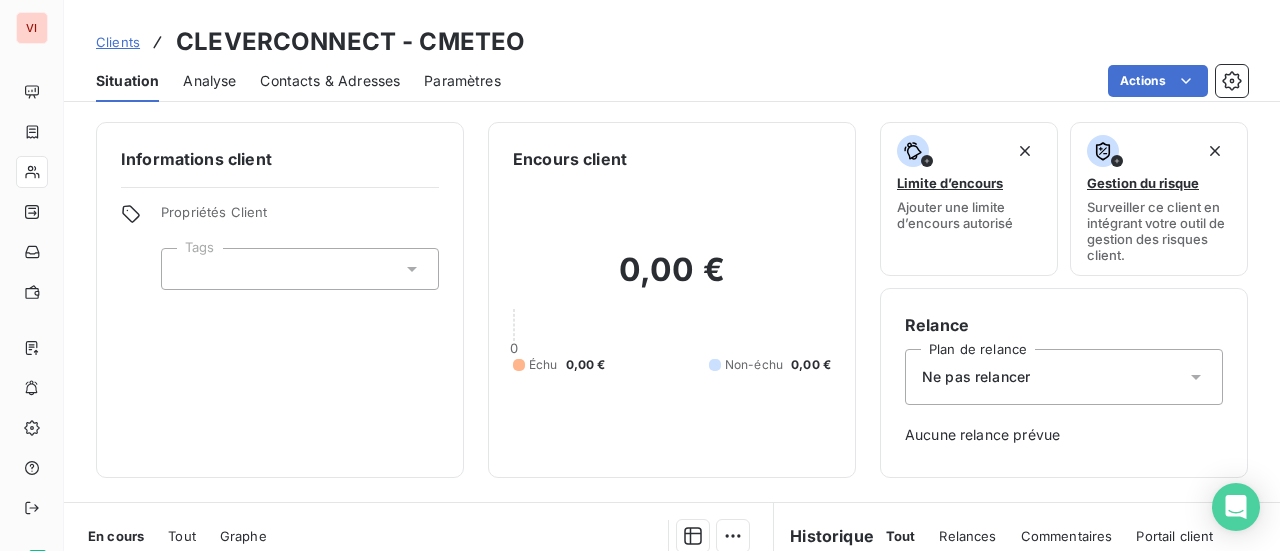 click 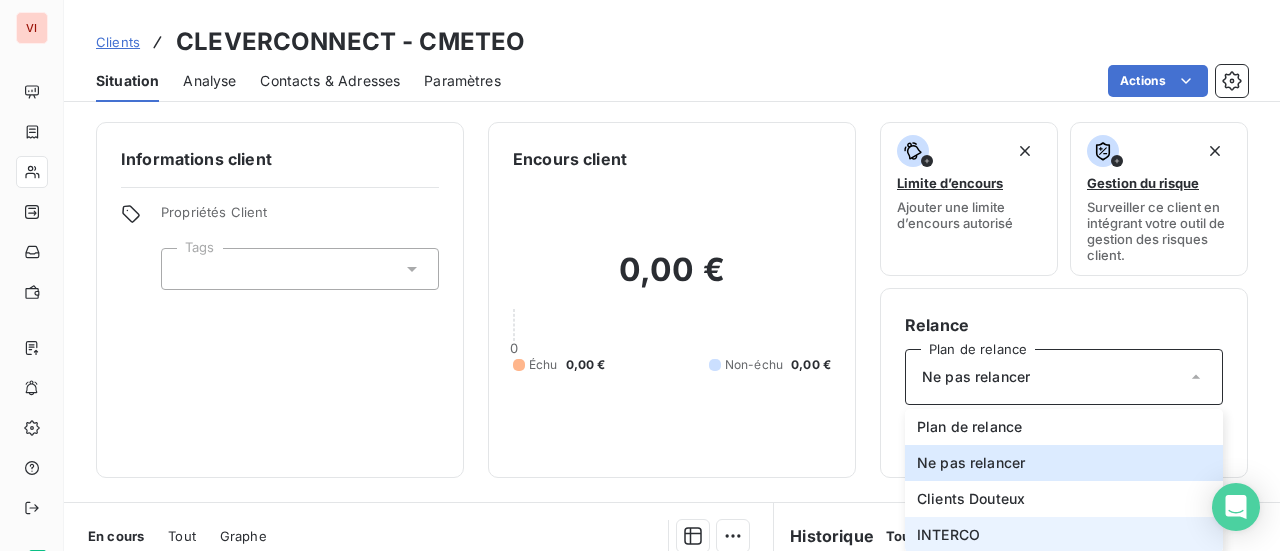 click on "INTERCO" at bounding box center [948, 535] 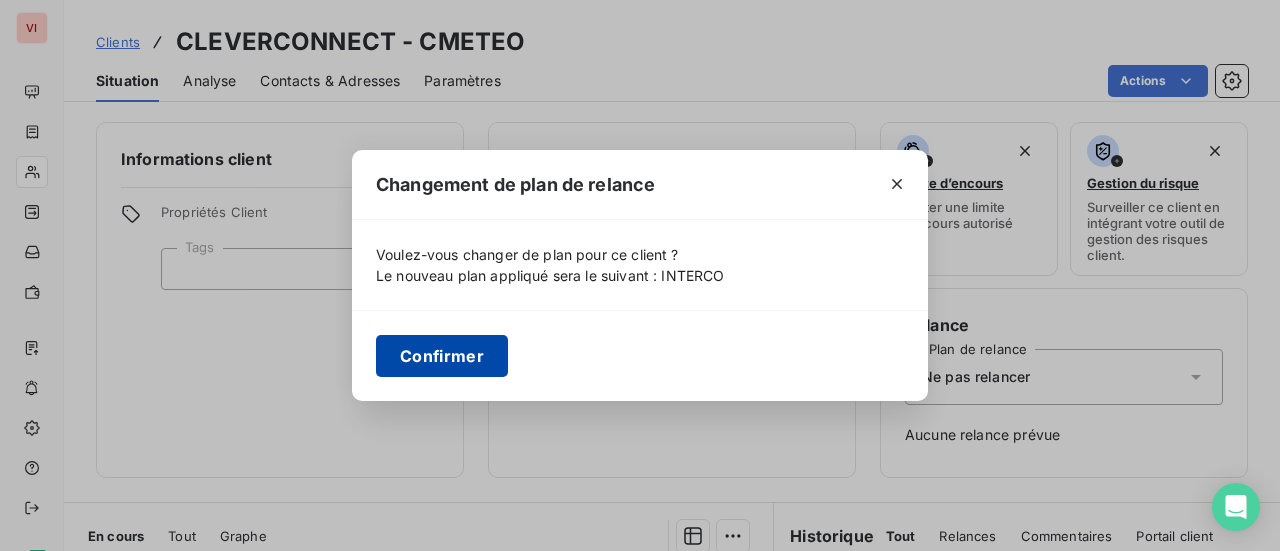 click on "Confirmer" at bounding box center [442, 356] 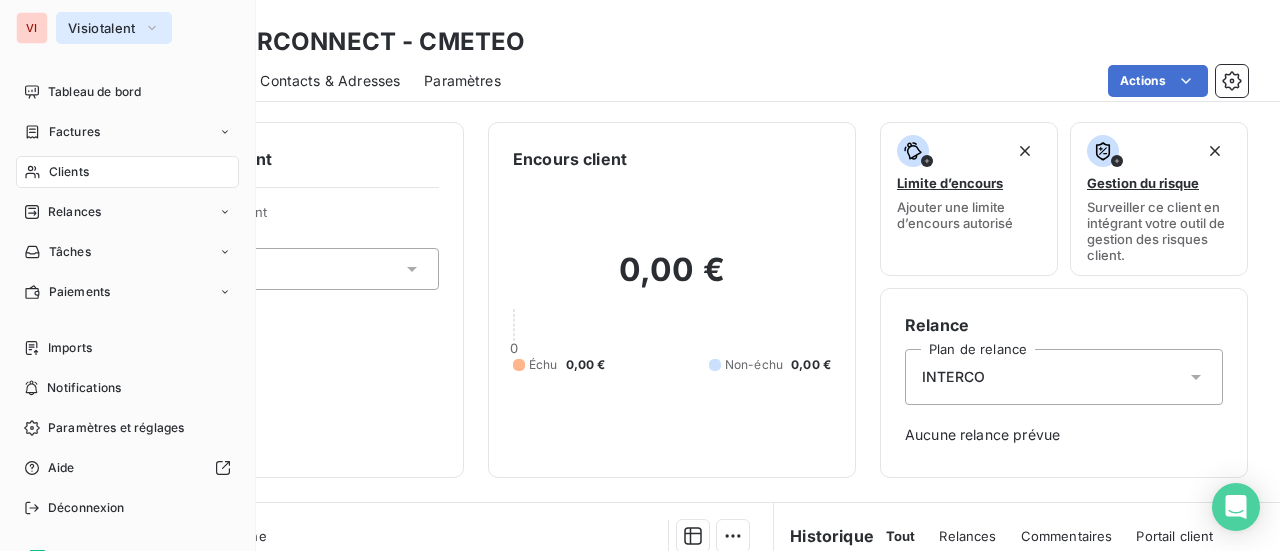 click 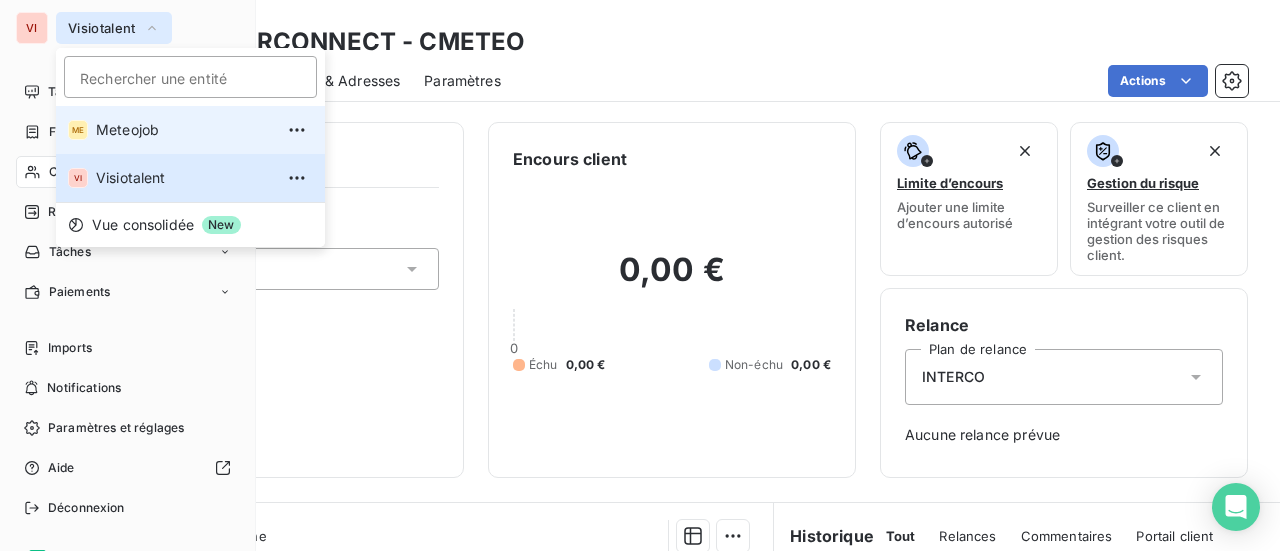 click on "Meteojob" at bounding box center (184, 130) 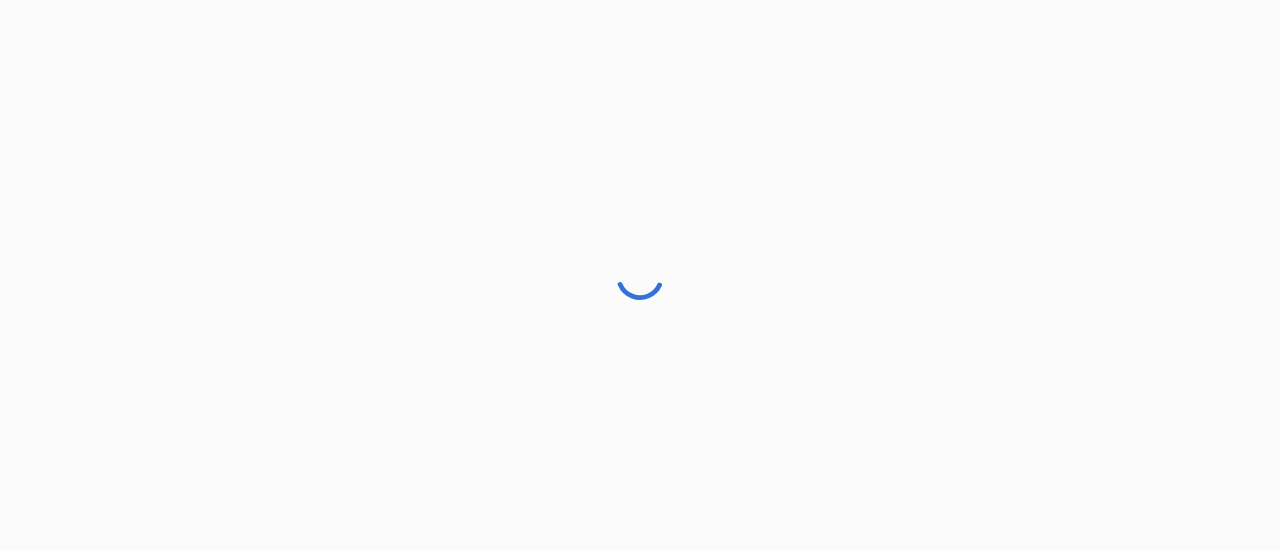 scroll, scrollTop: 0, scrollLeft: 0, axis: both 